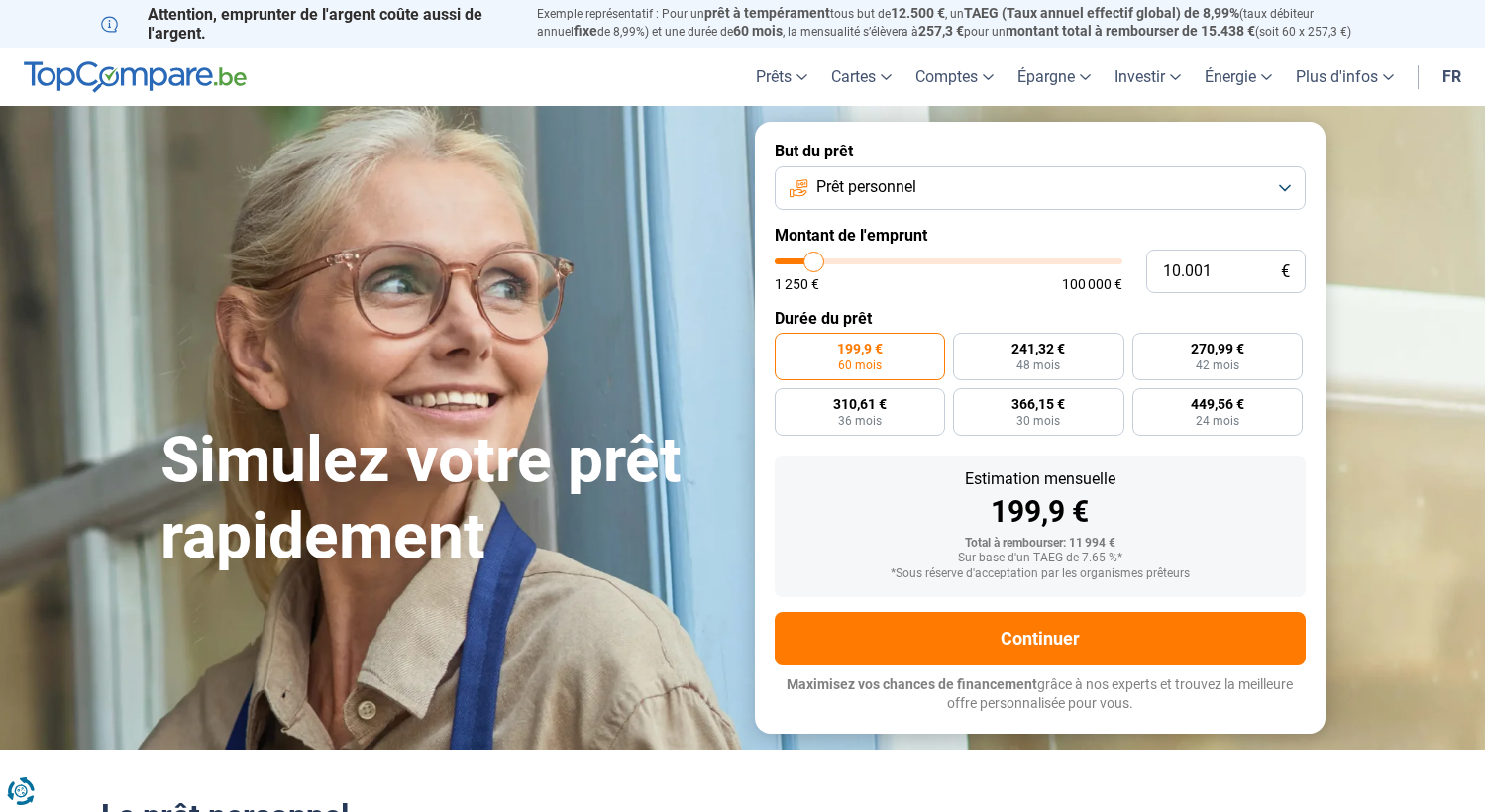 scroll, scrollTop: 198, scrollLeft: 0, axis: vertical 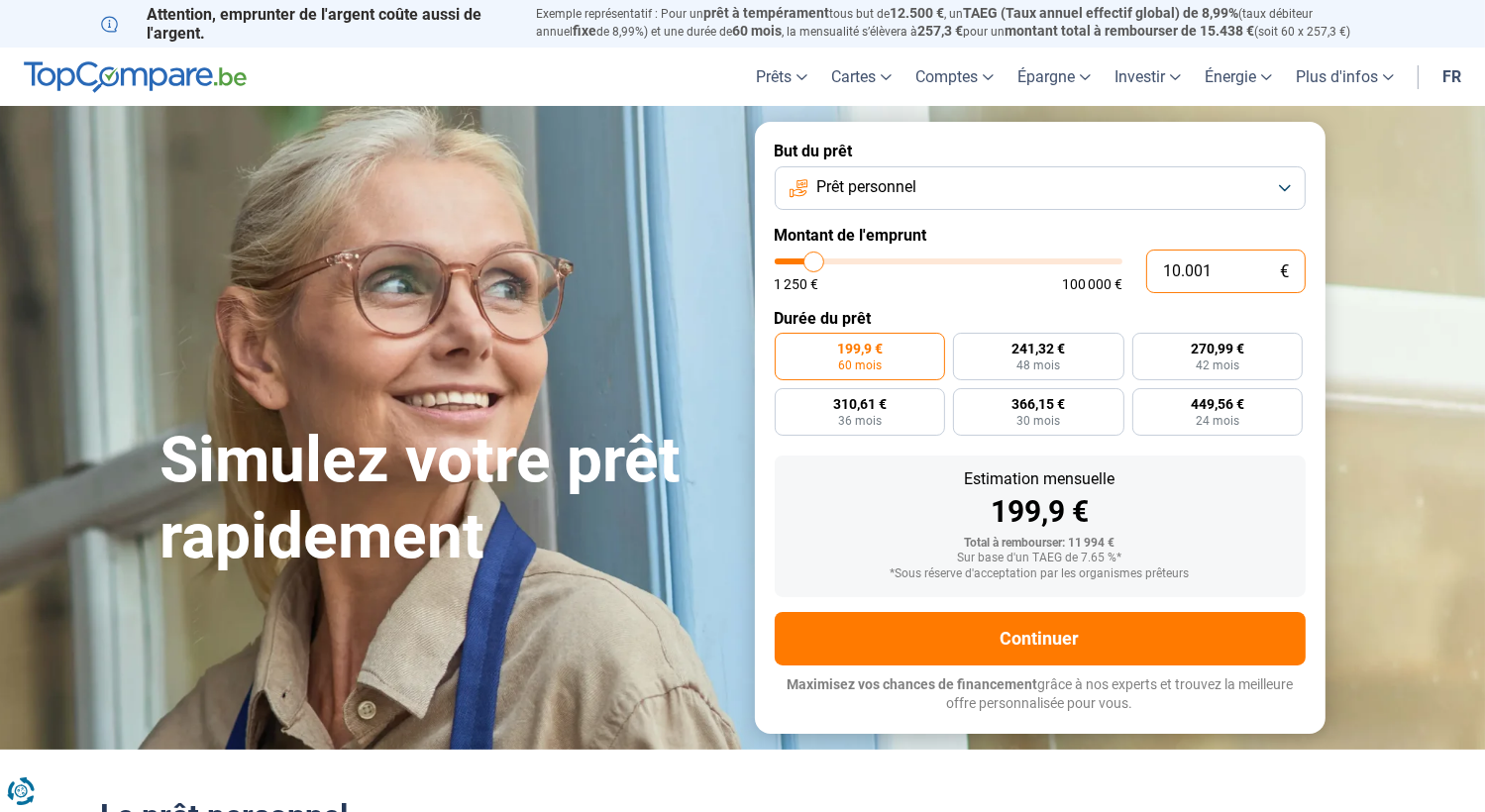 click on "10.001" at bounding box center (1225, 271) 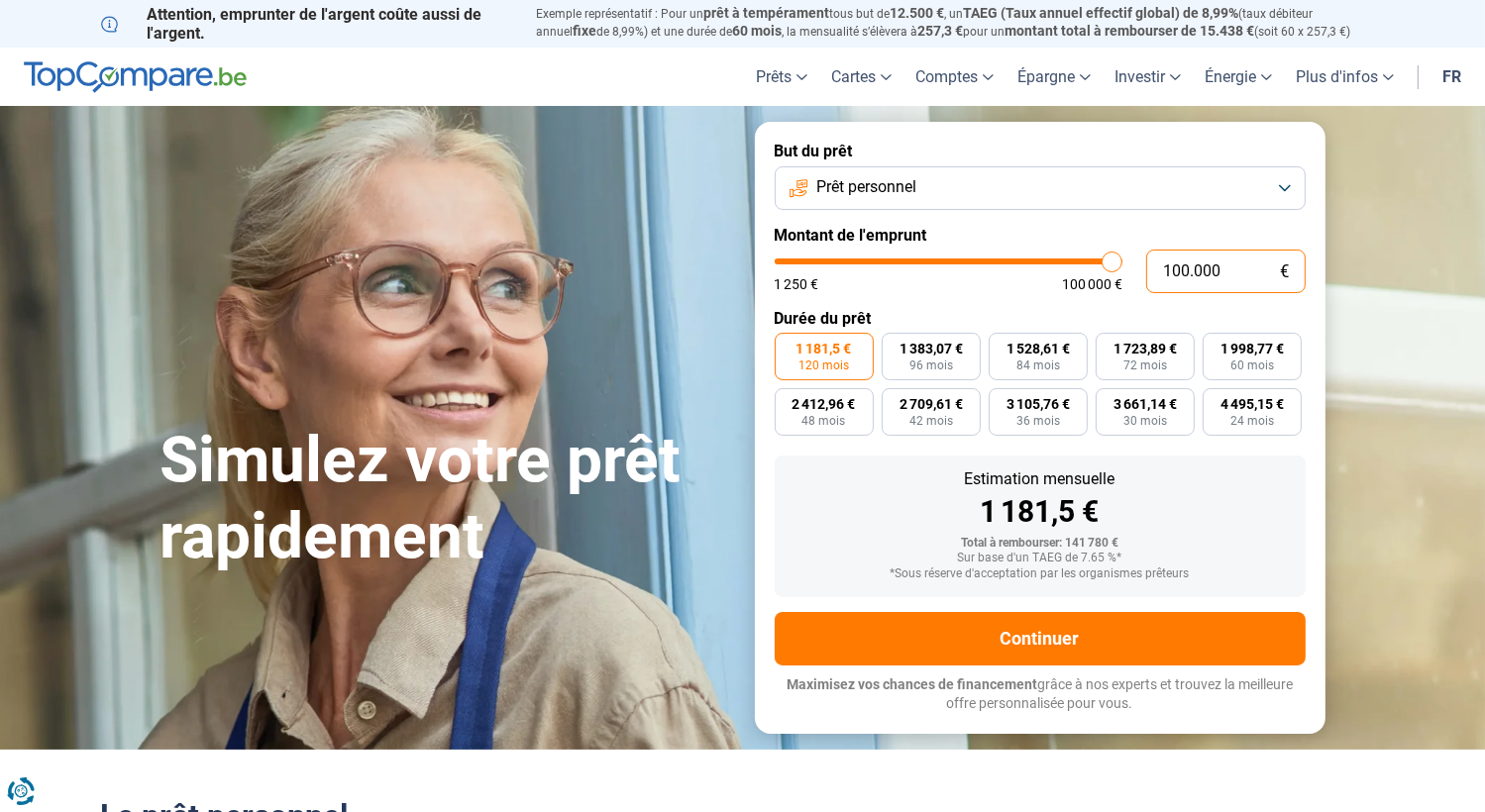 type on "51.000" 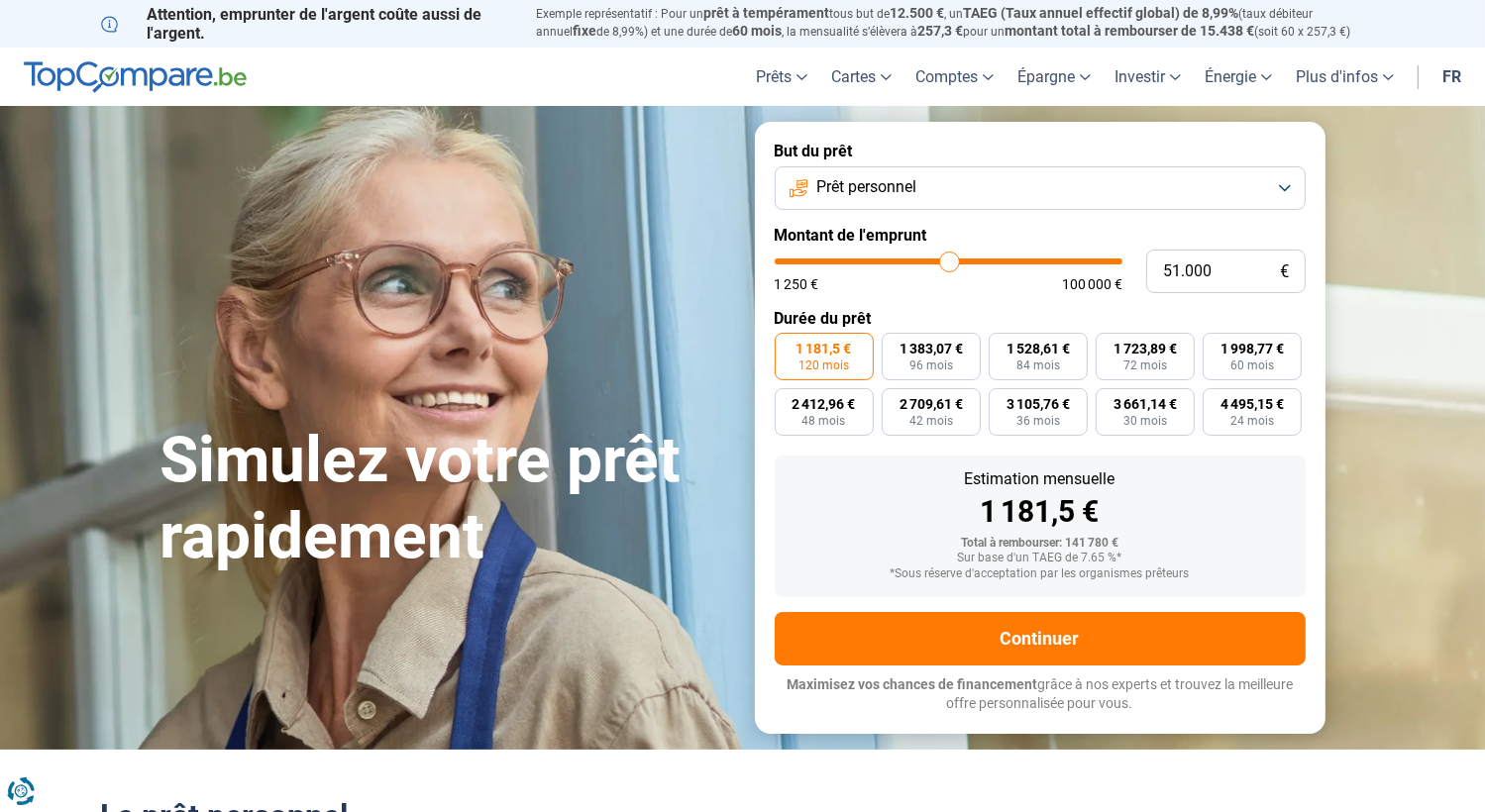 click at bounding box center [948, 261] 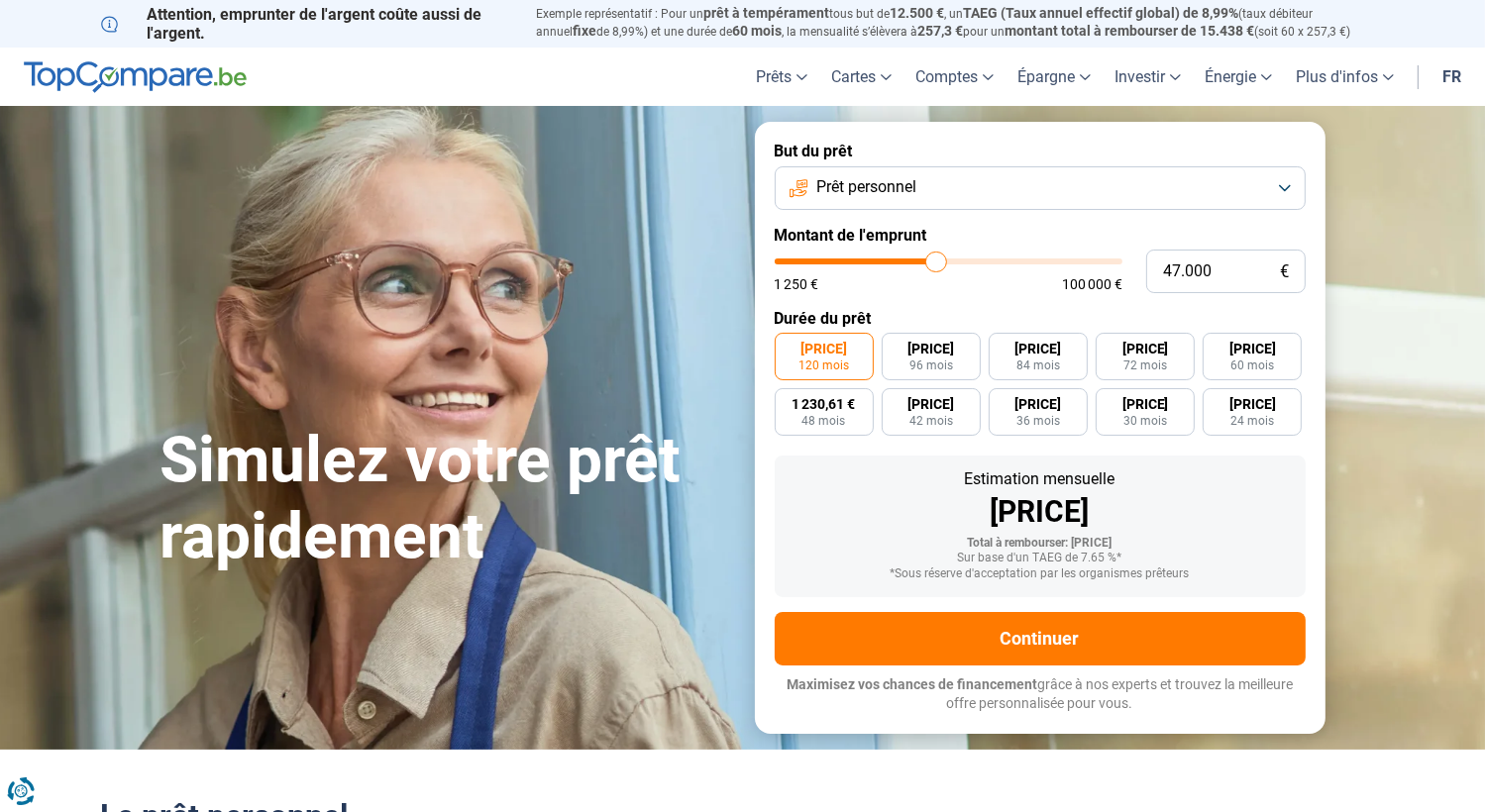 click at bounding box center (948, 261) 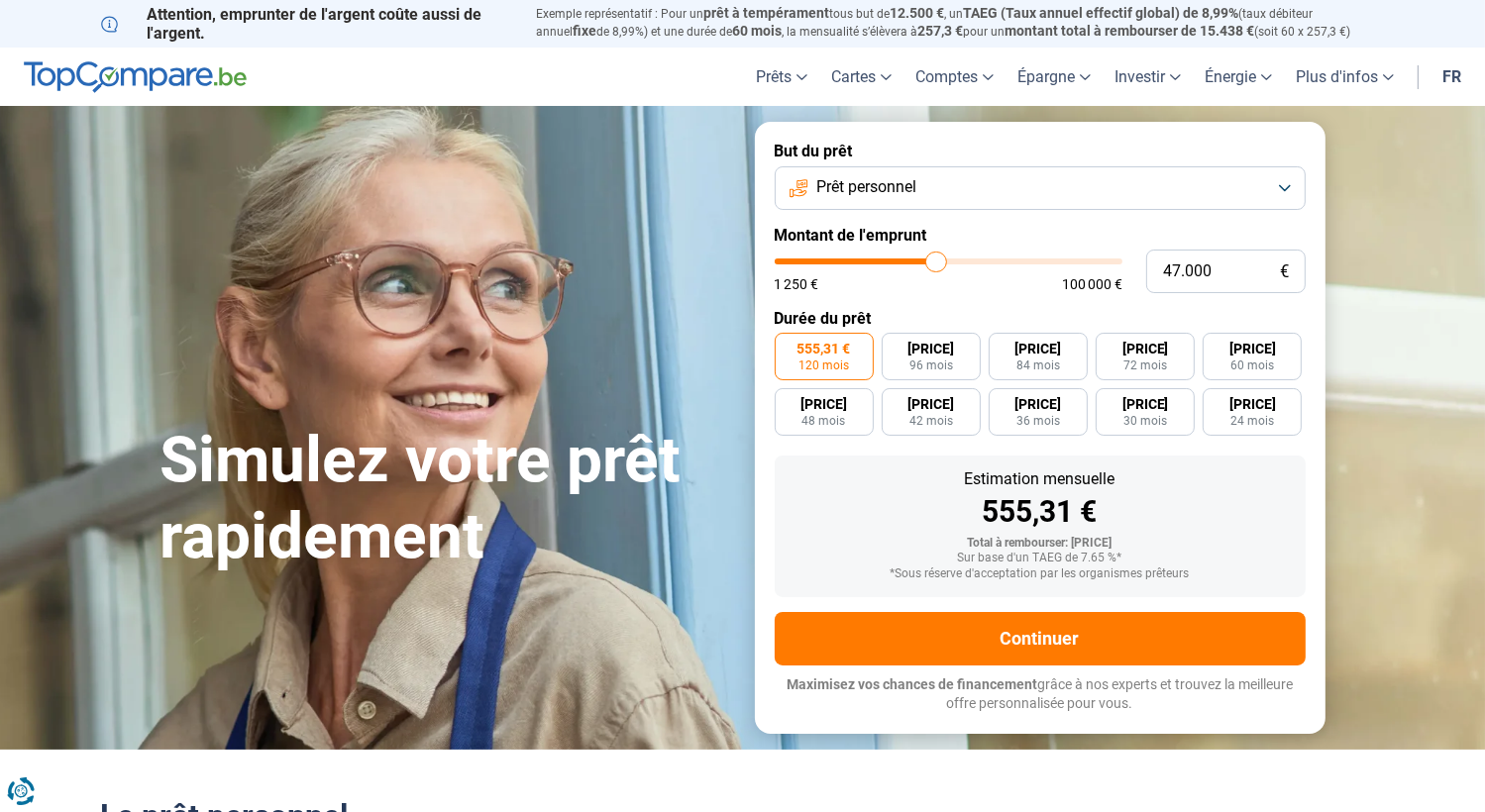 click at bounding box center (948, 261) 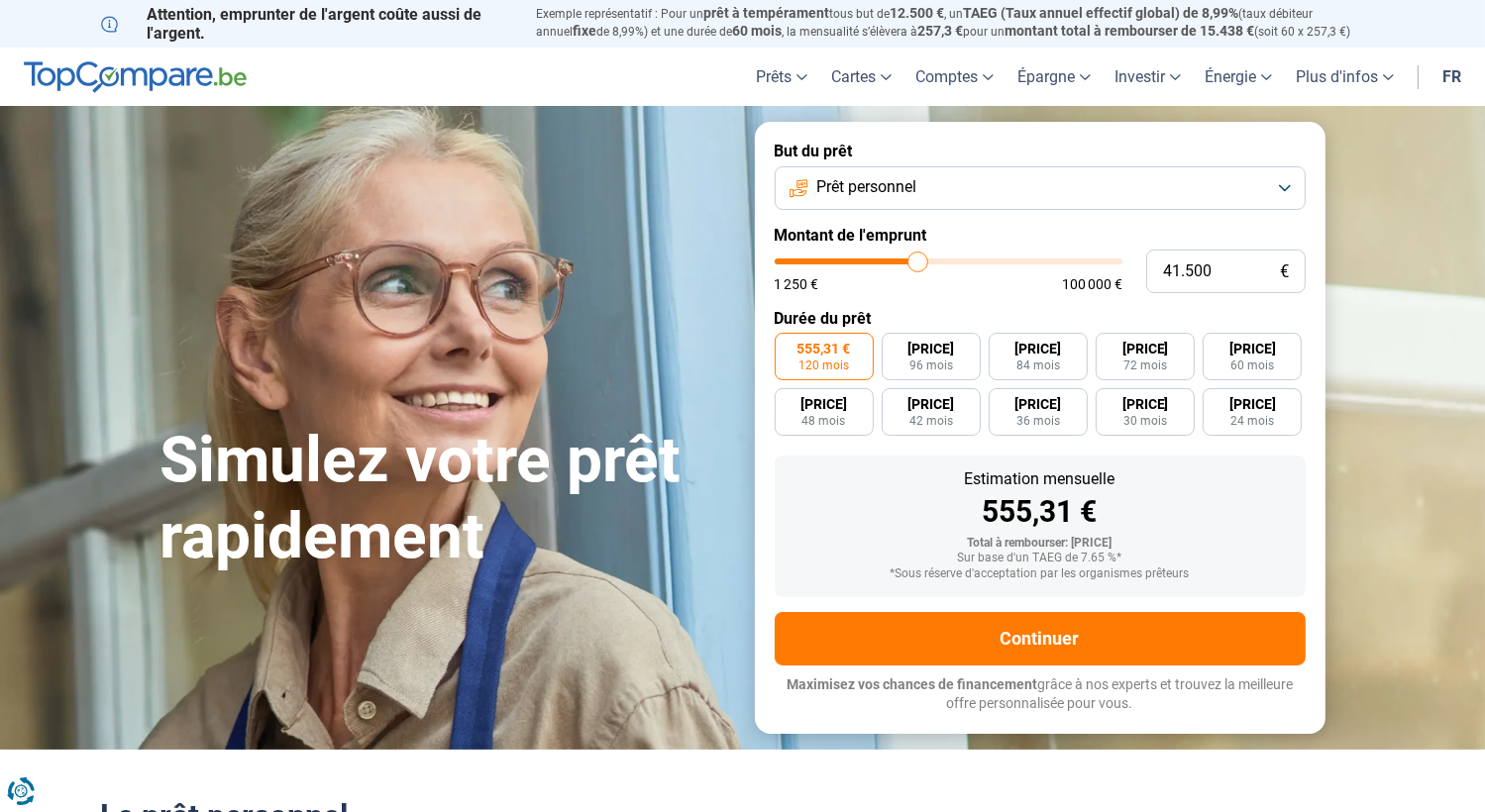 click at bounding box center (948, 261) 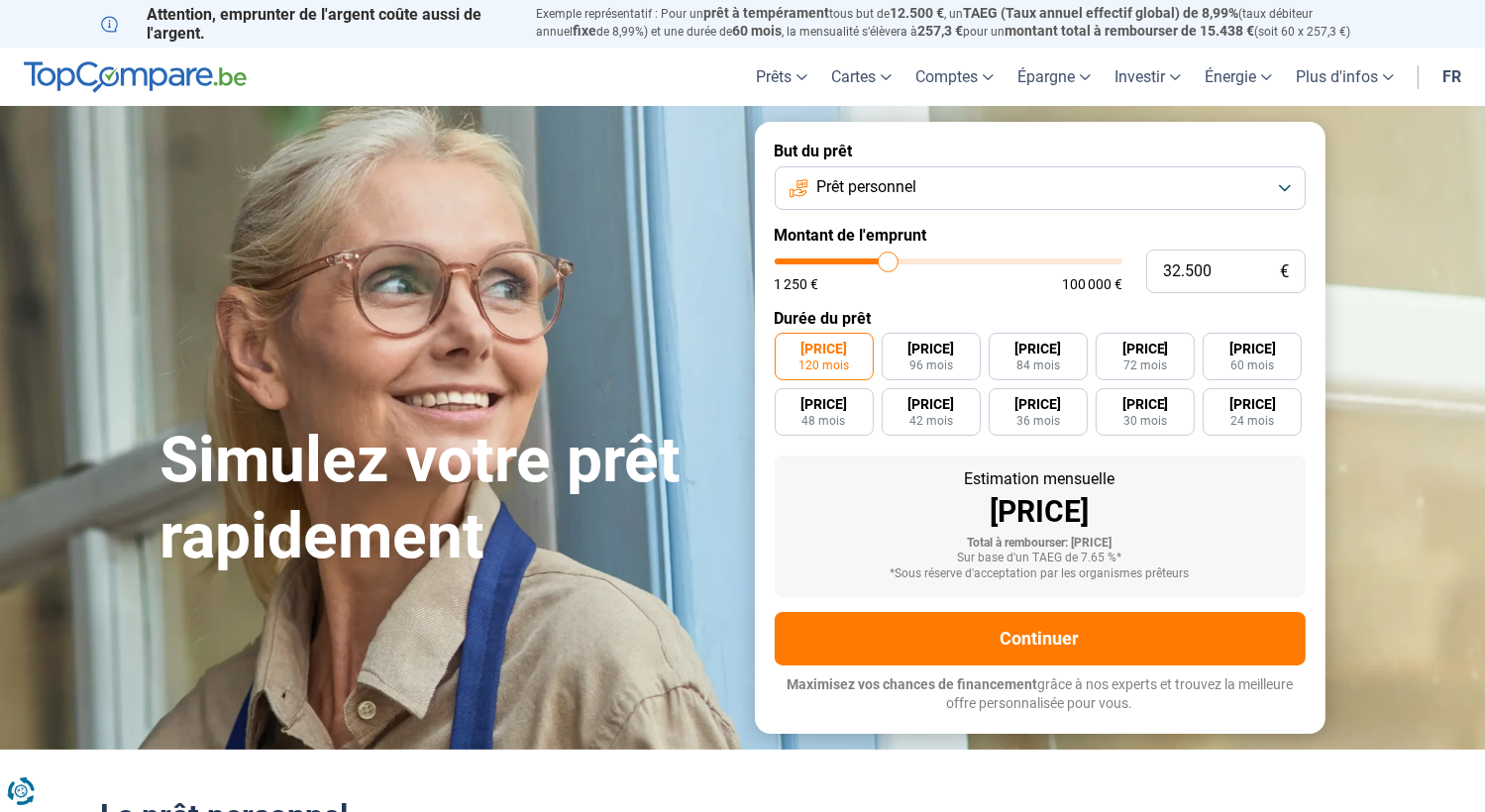 click at bounding box center [948, 261] 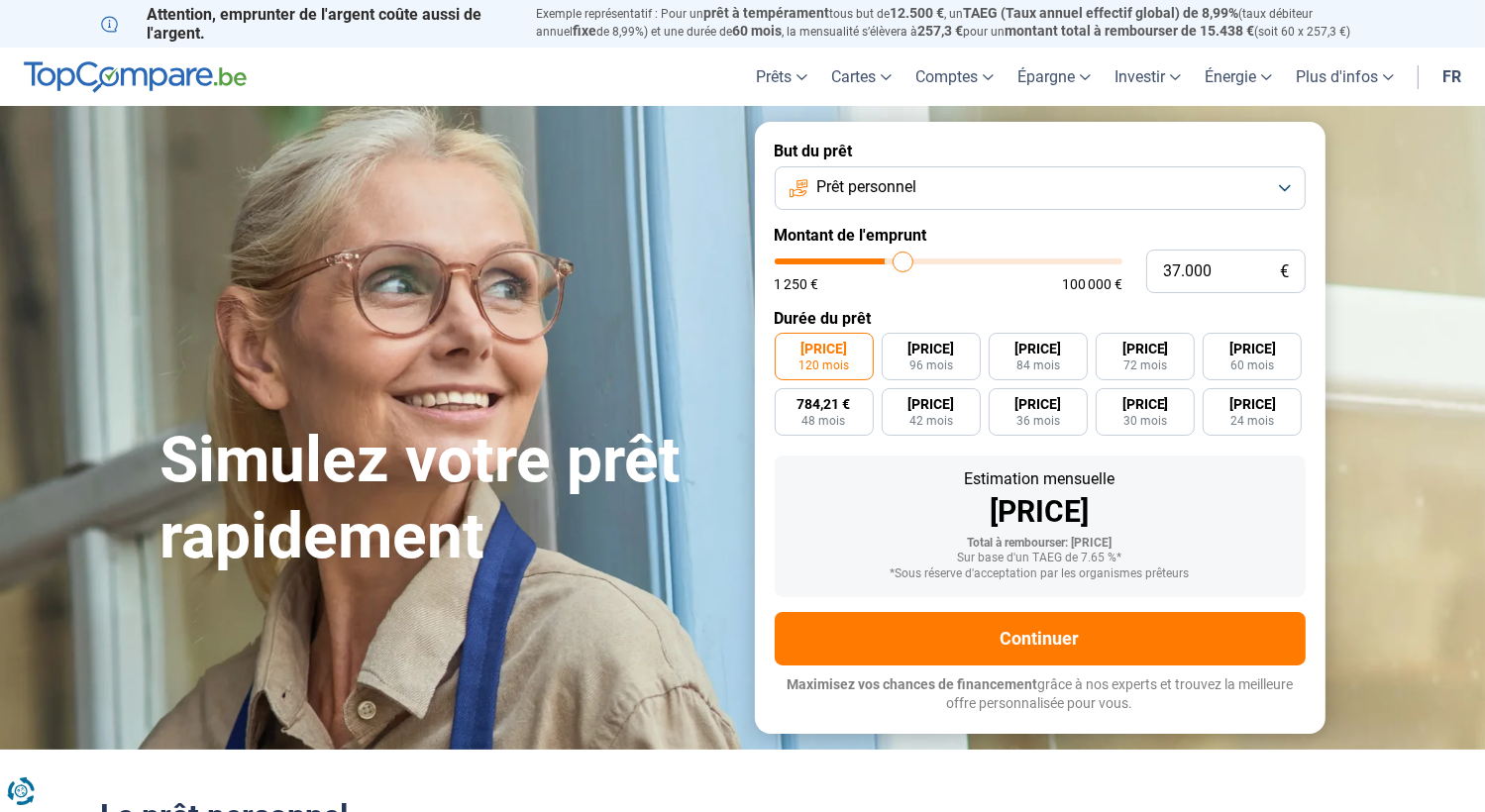 click at bounding box center [948, 261] 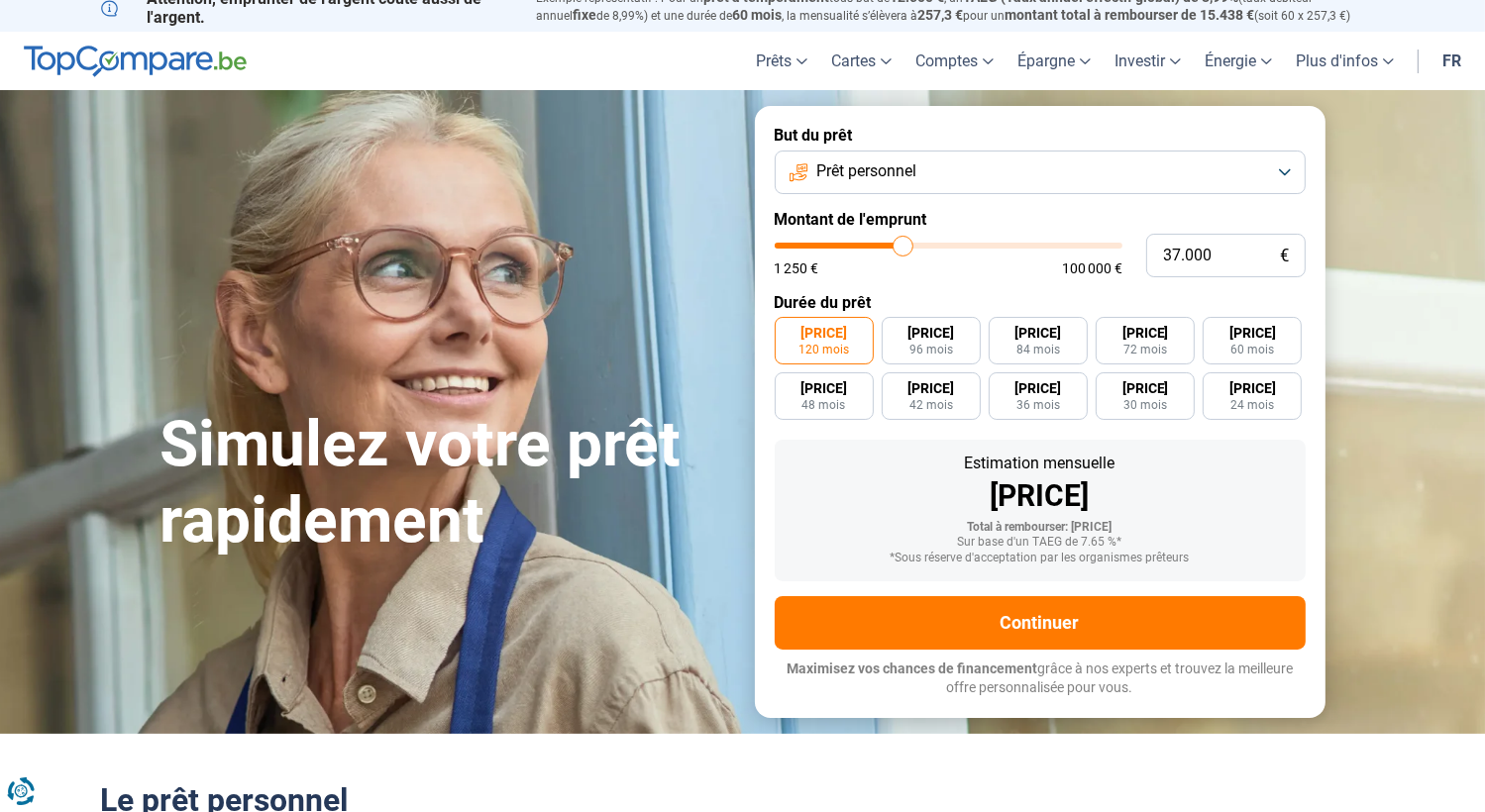 scroll, scrollTop: 0, scrollLeft: 0, axis: both 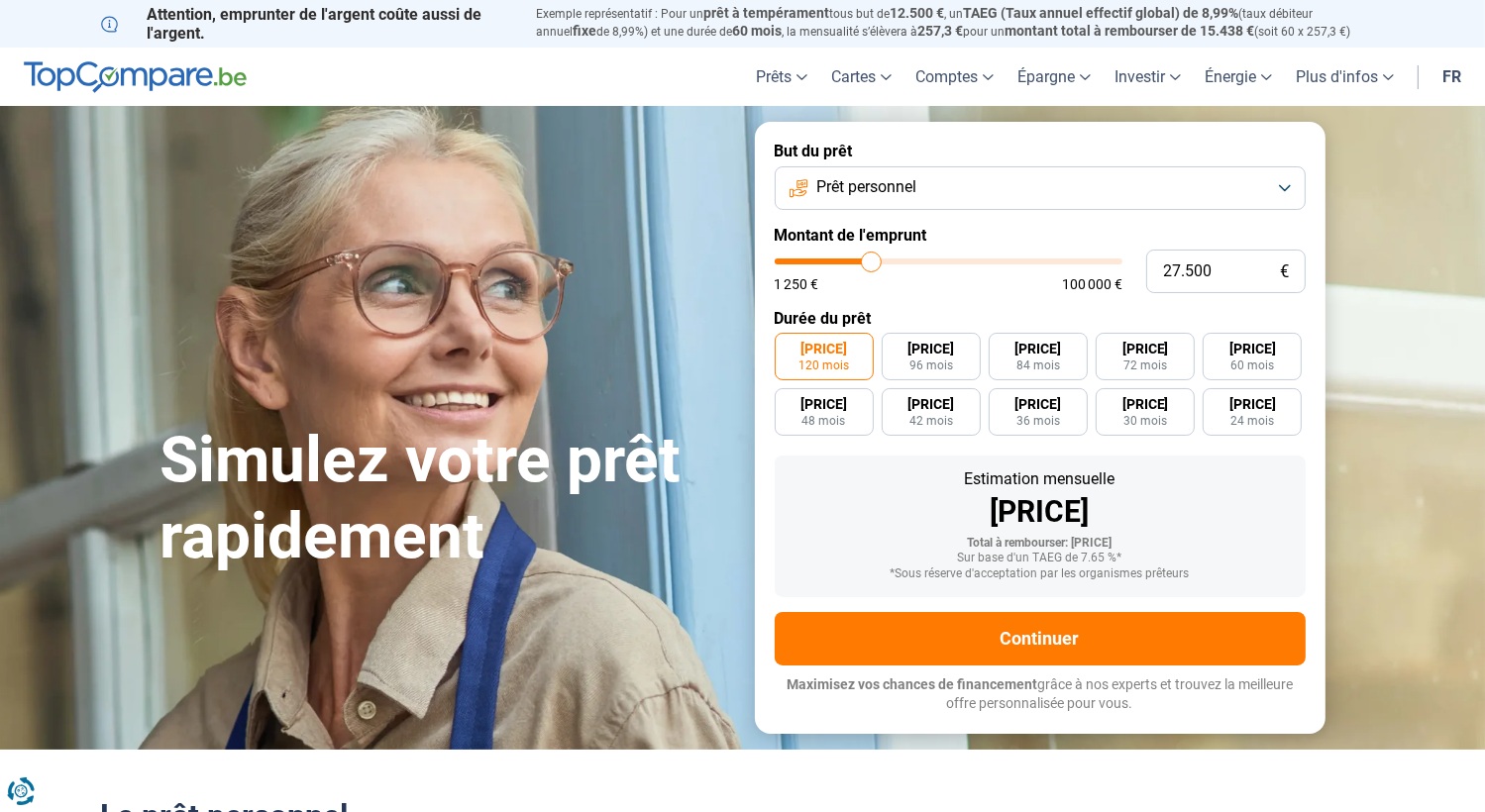 click at bounding box center [948, 261] 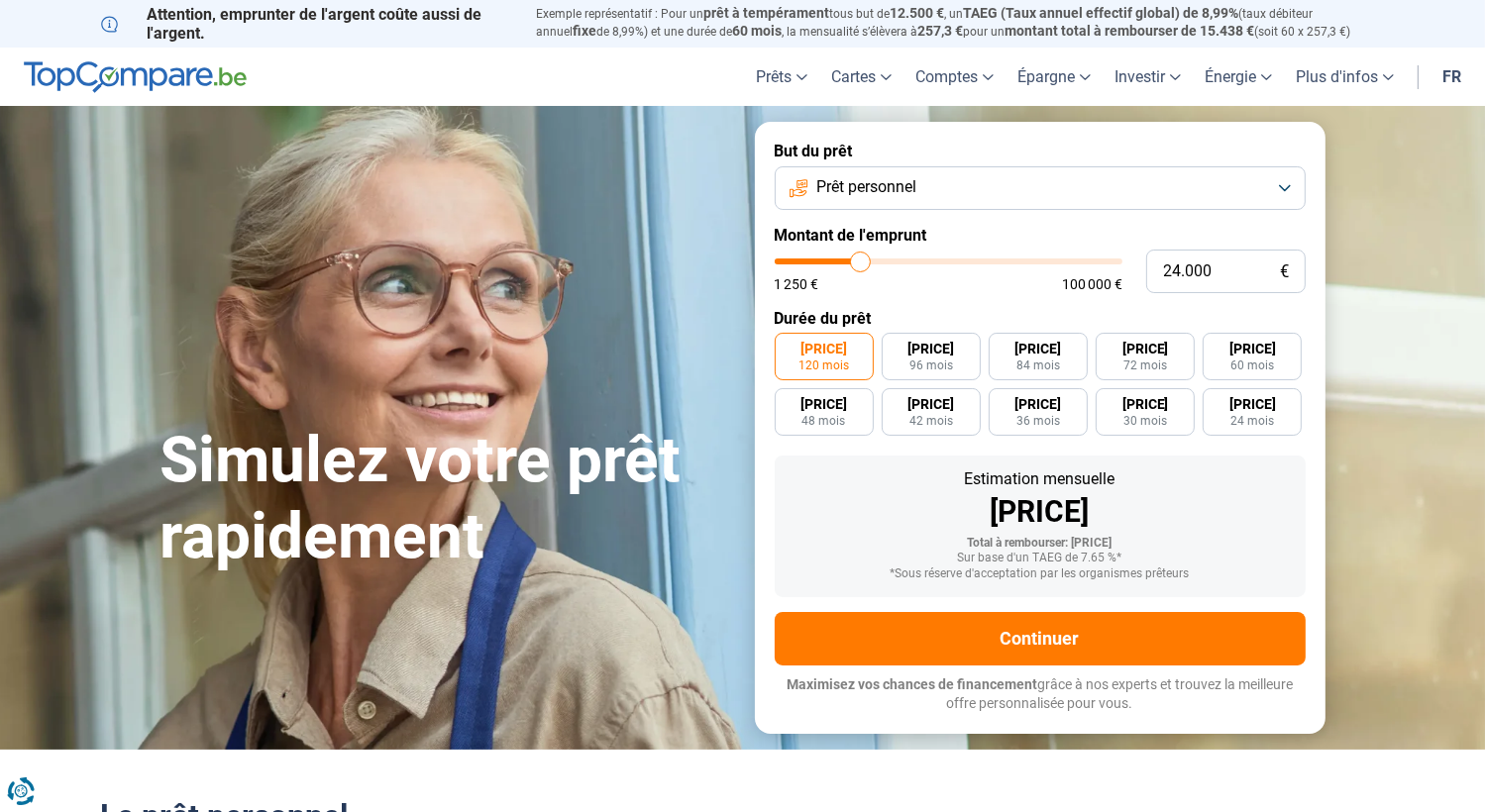 click at bounding box center (948, 261) 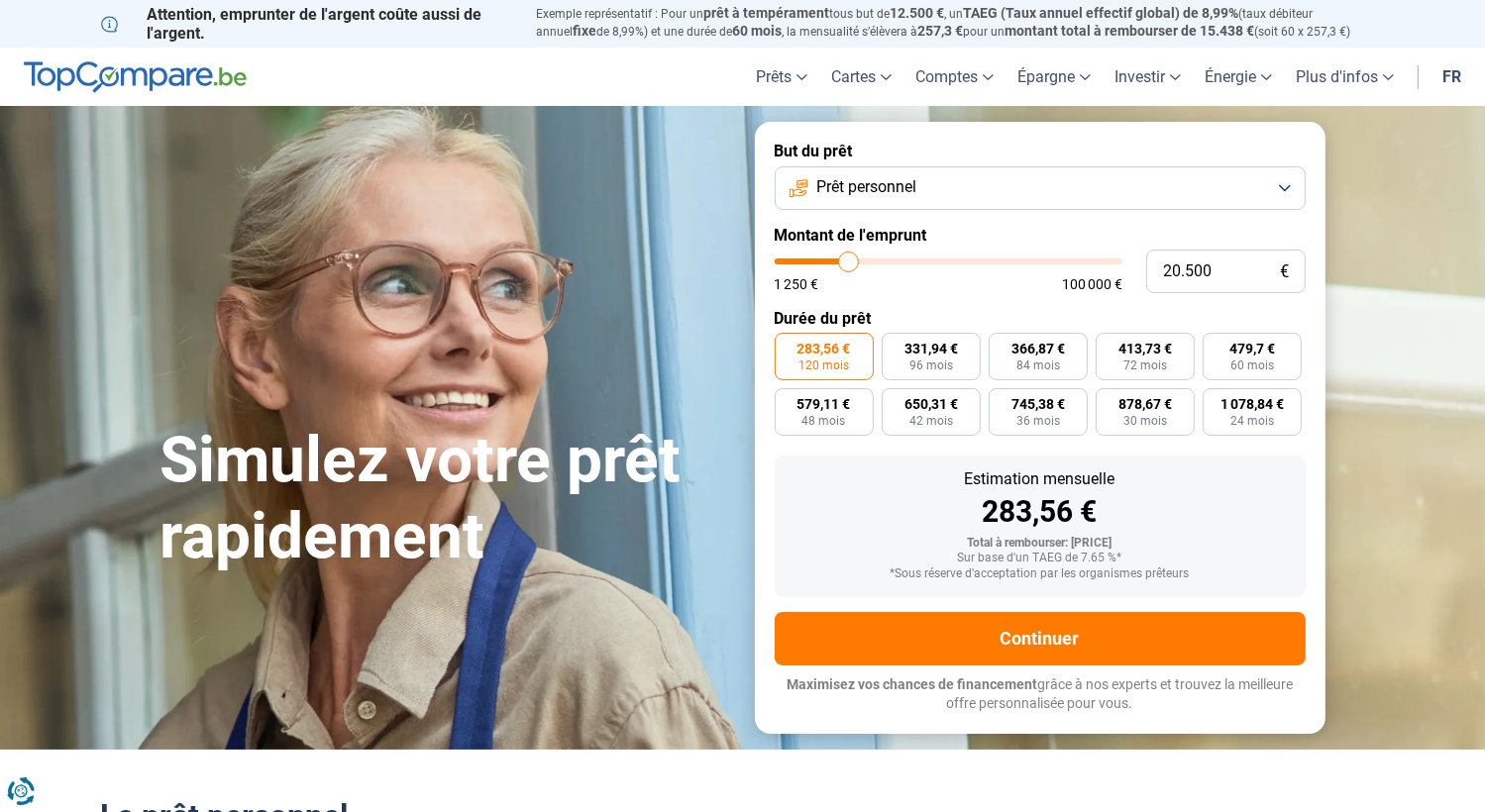 click at bounding box center [948, 261] 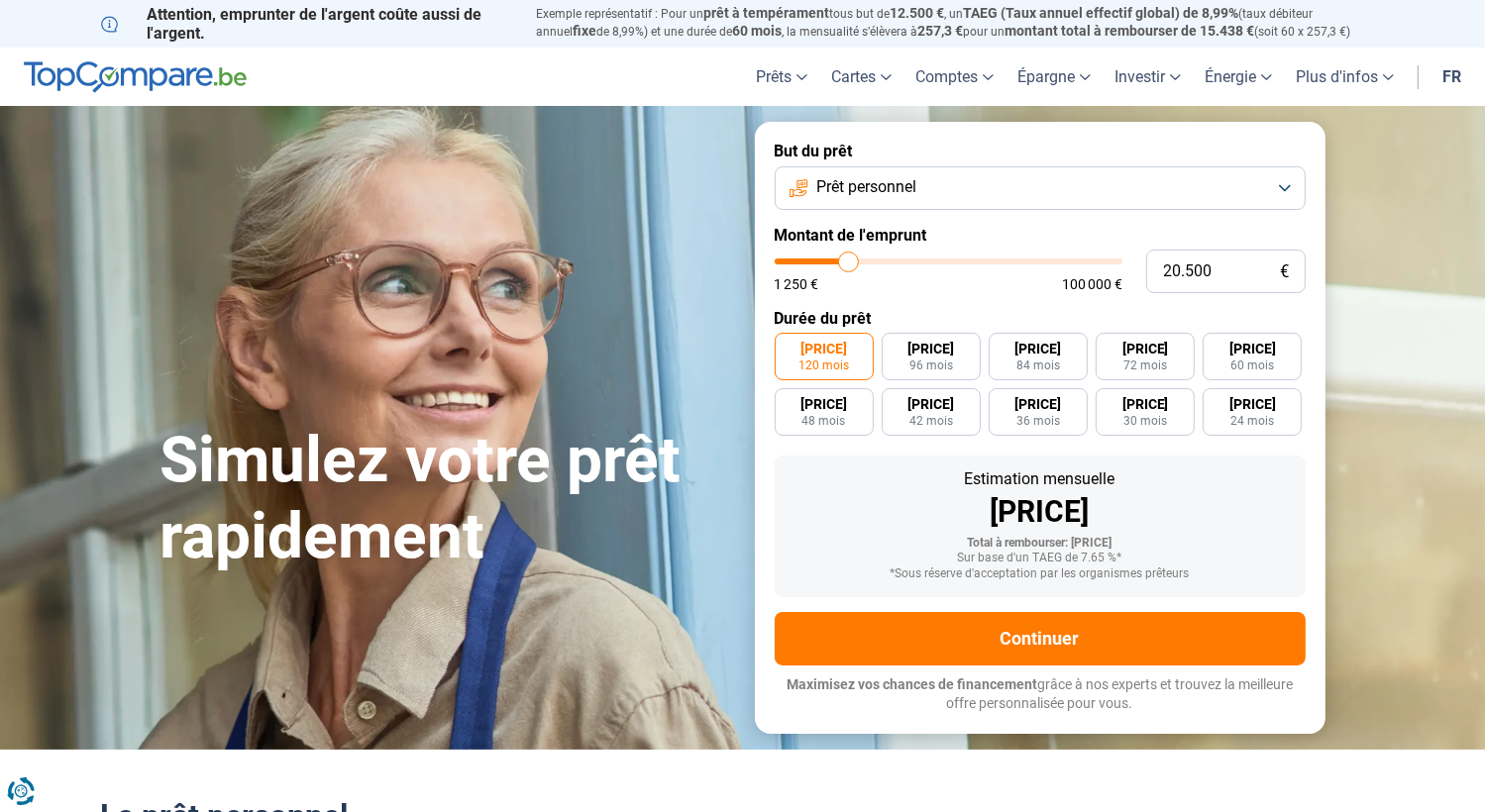 click at bounding box center [948, 261] 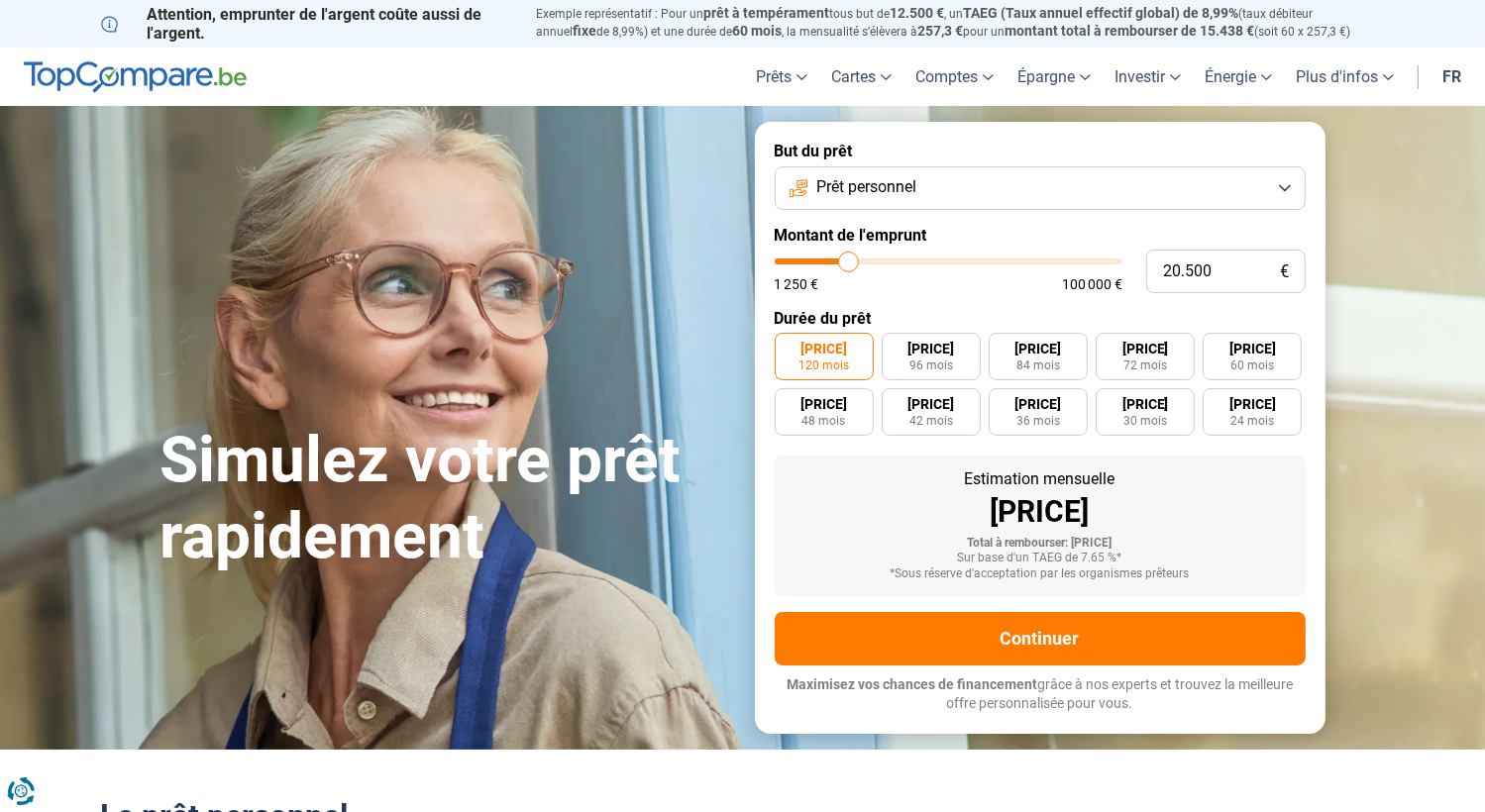 click at bounding box center (948, 261) 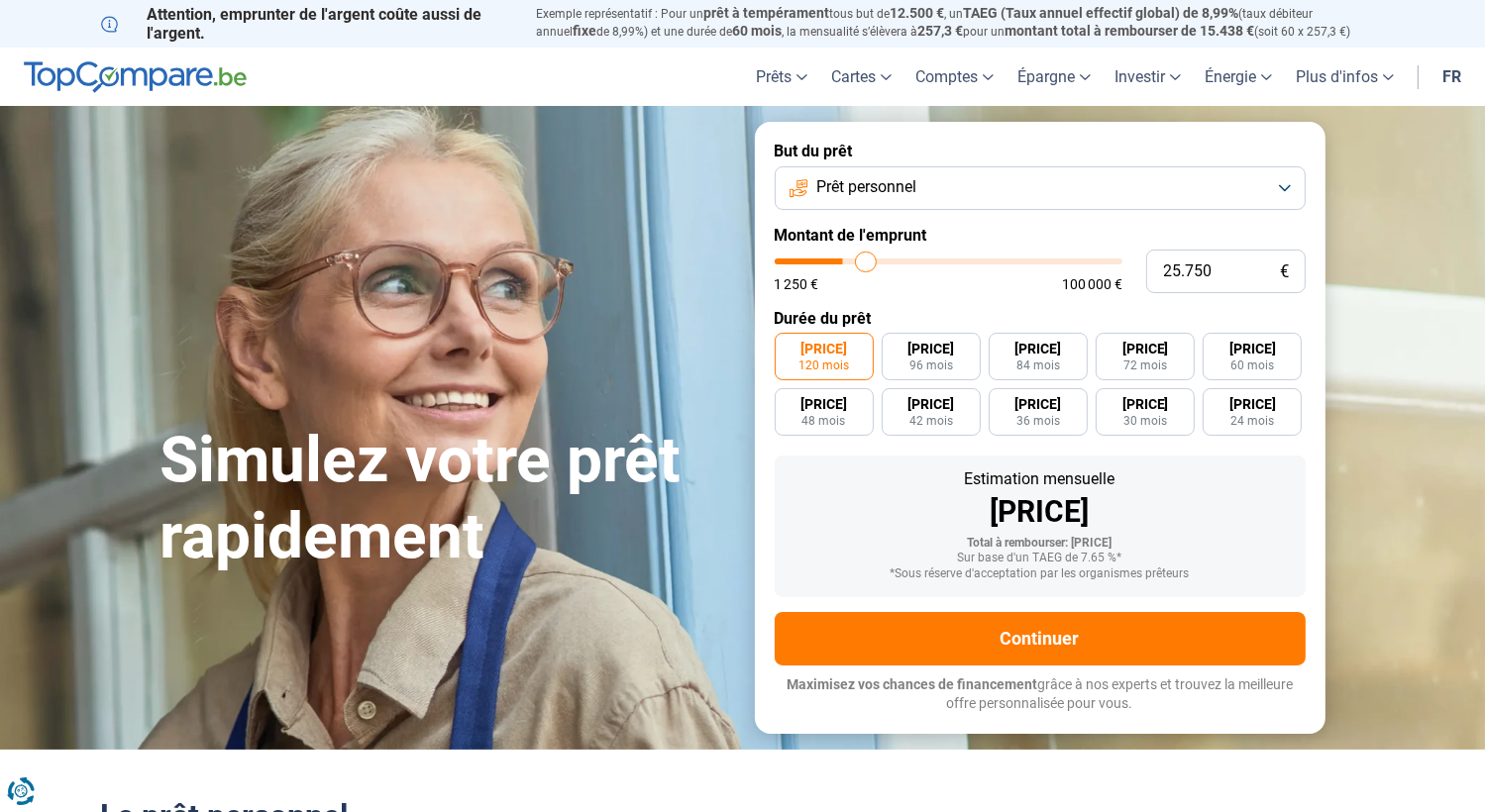 click at bounding box center (948, 261) 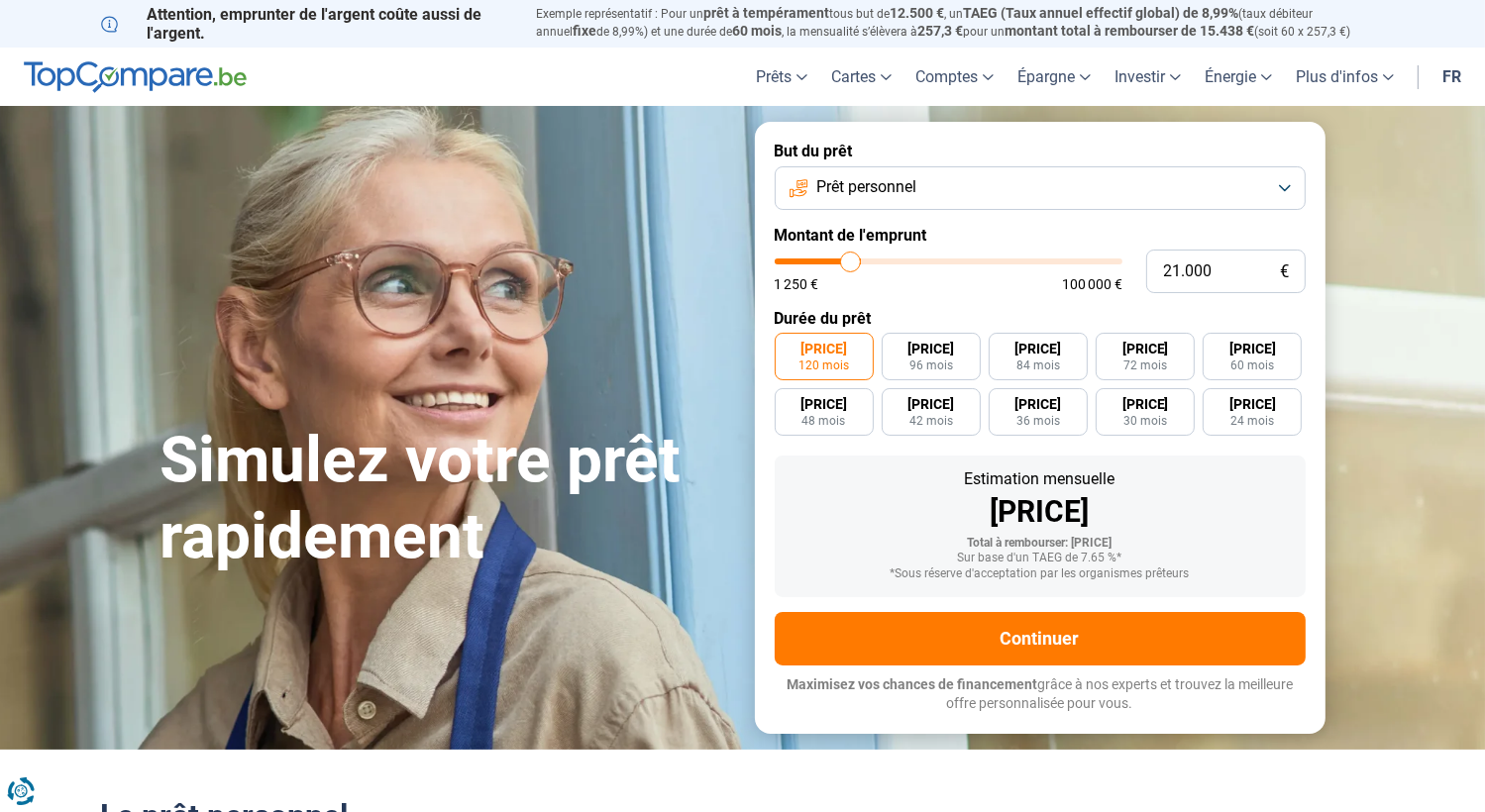 click at bounding box center (948, 261) 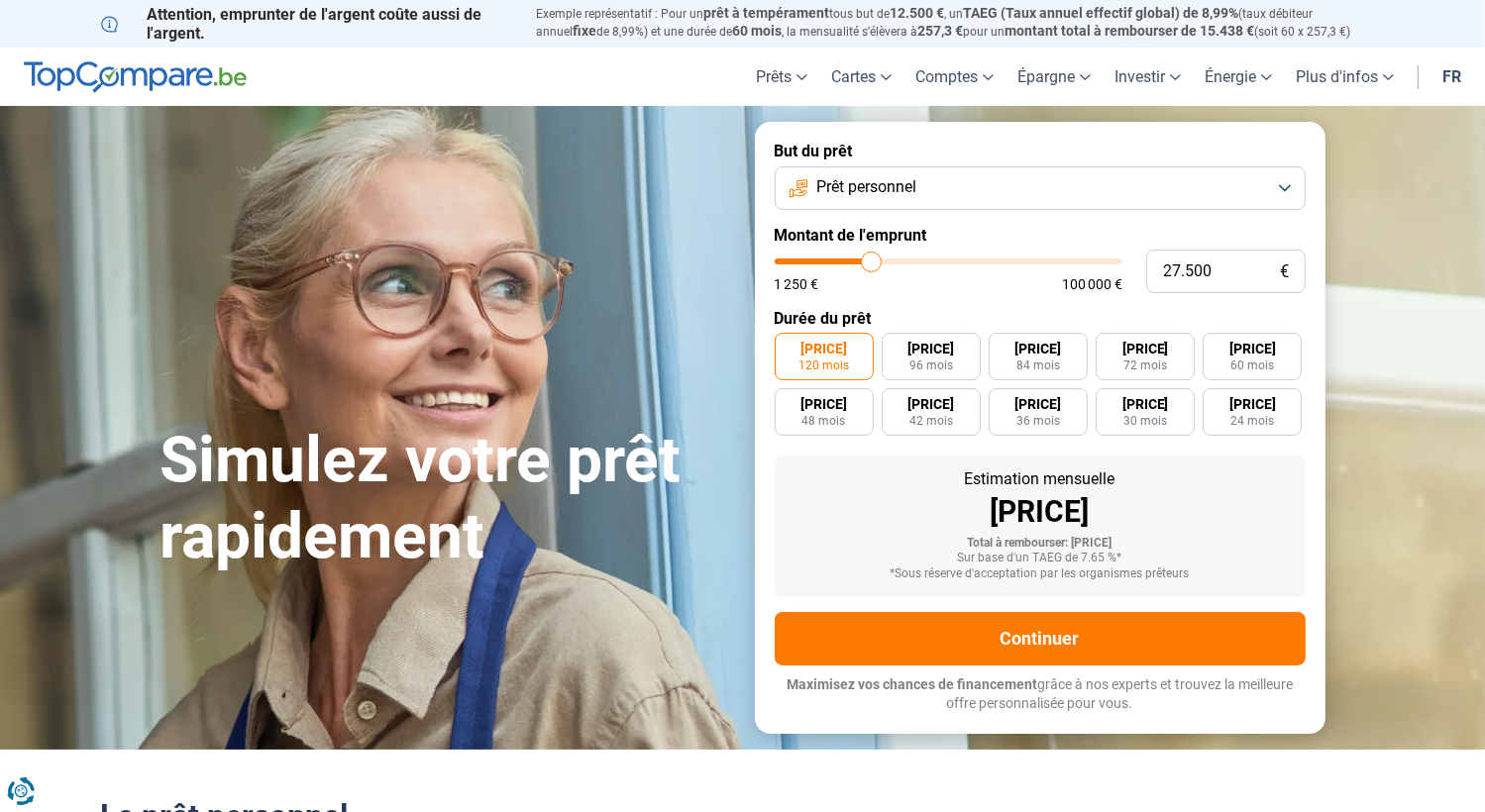 click at bounding box center [948, 261] 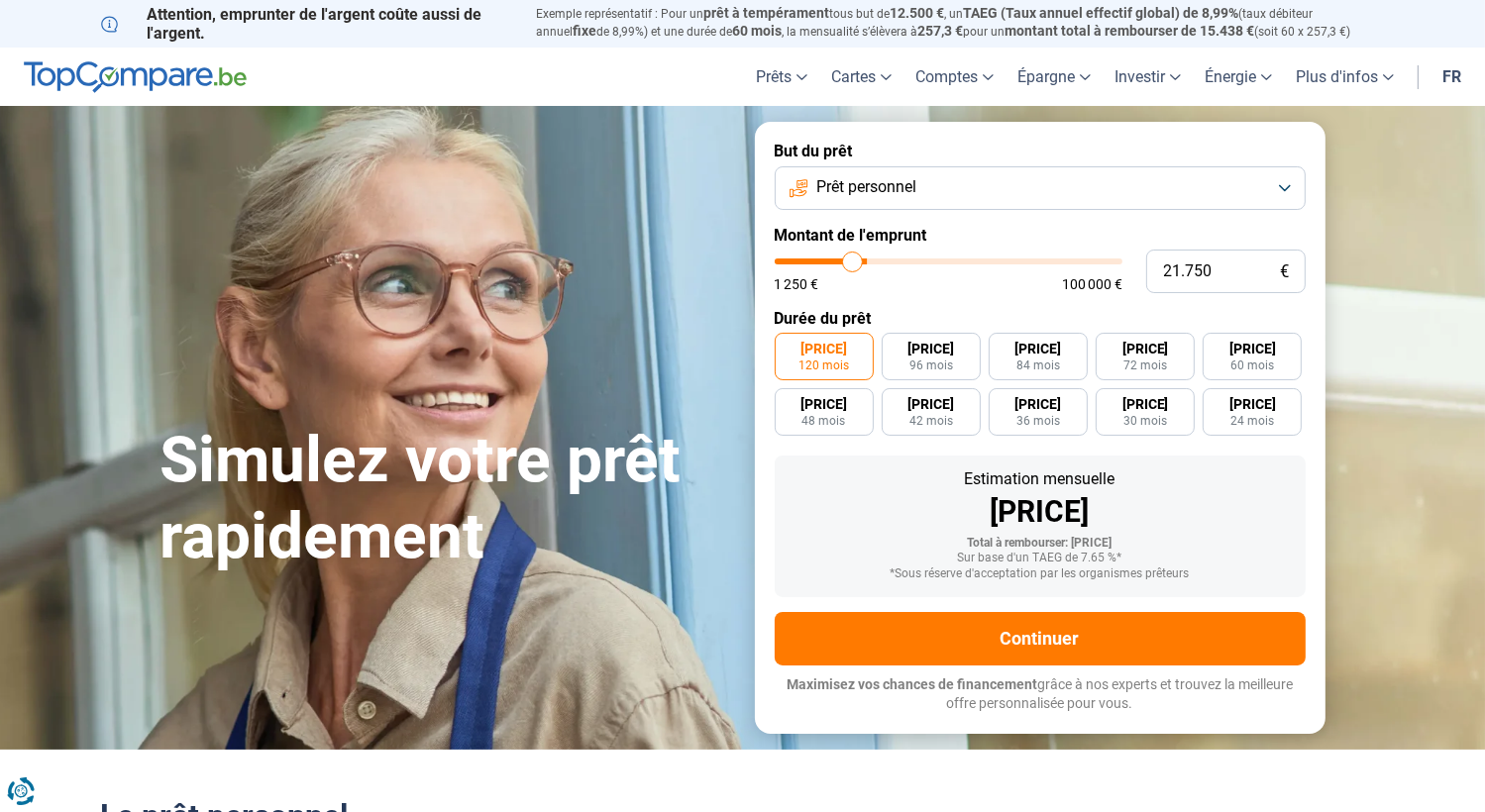 click at bounding box center [948, 261] 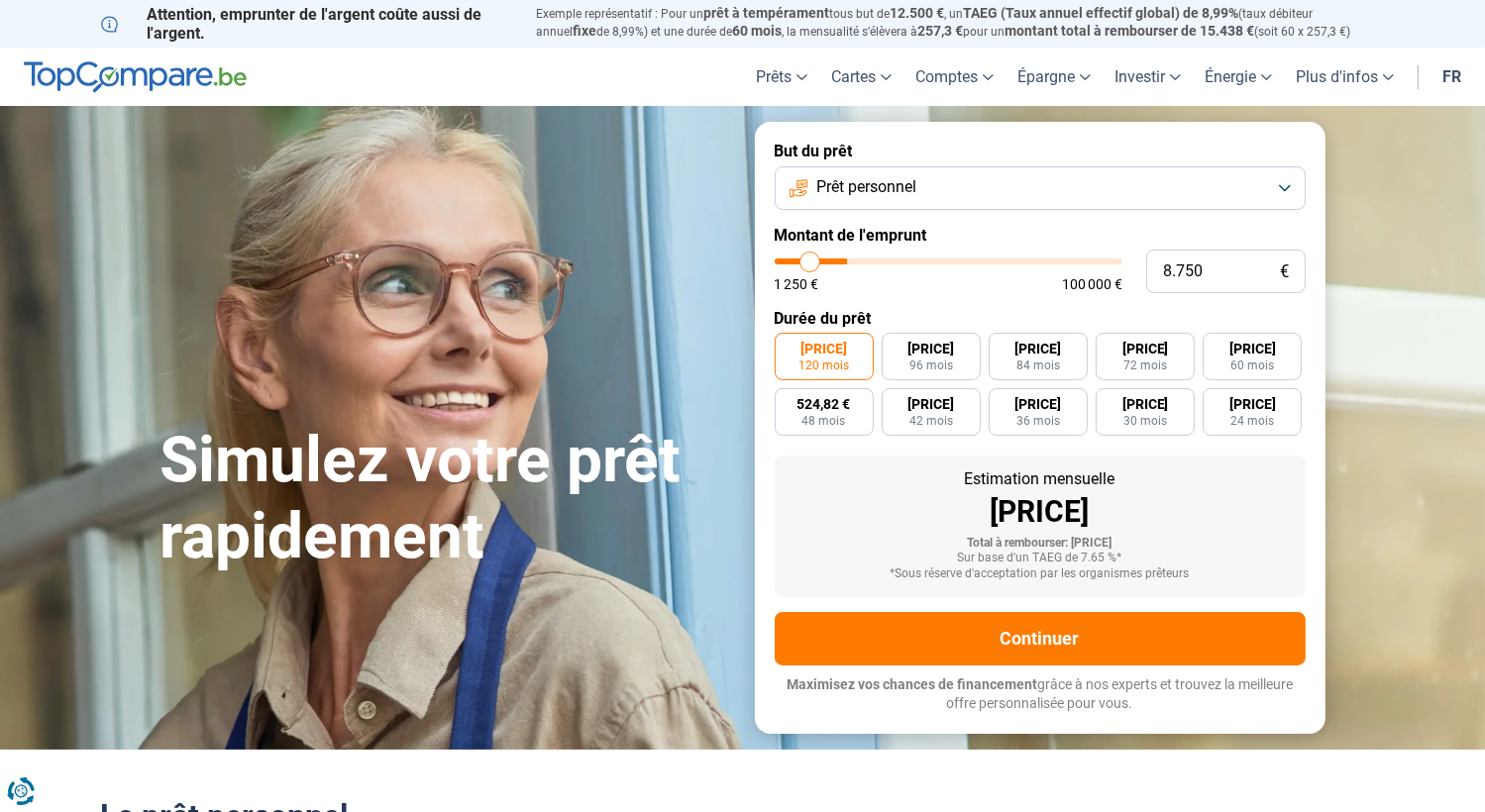 click at bounding box center (948, 261) 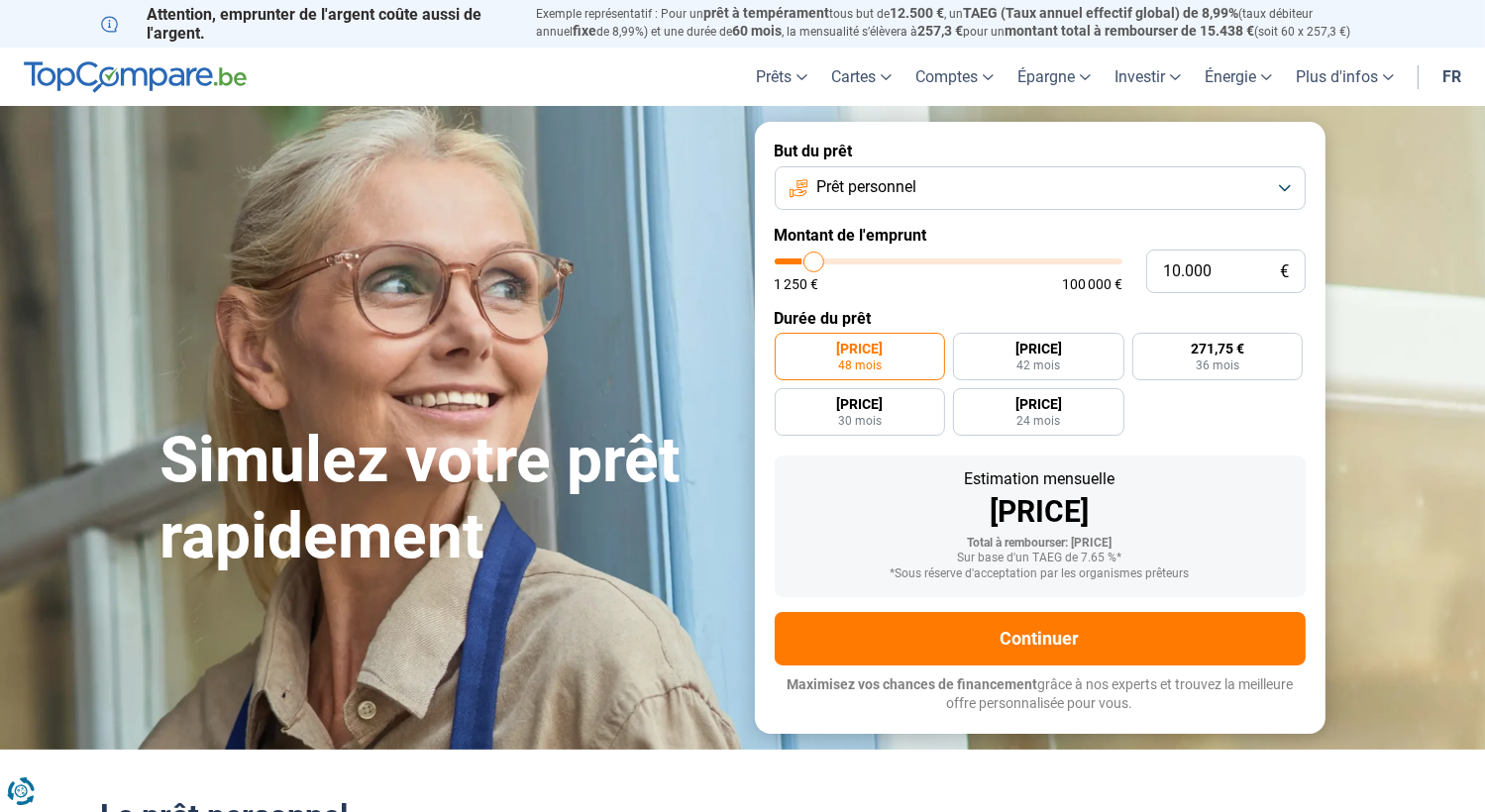 click at bounding box center (948, 261) 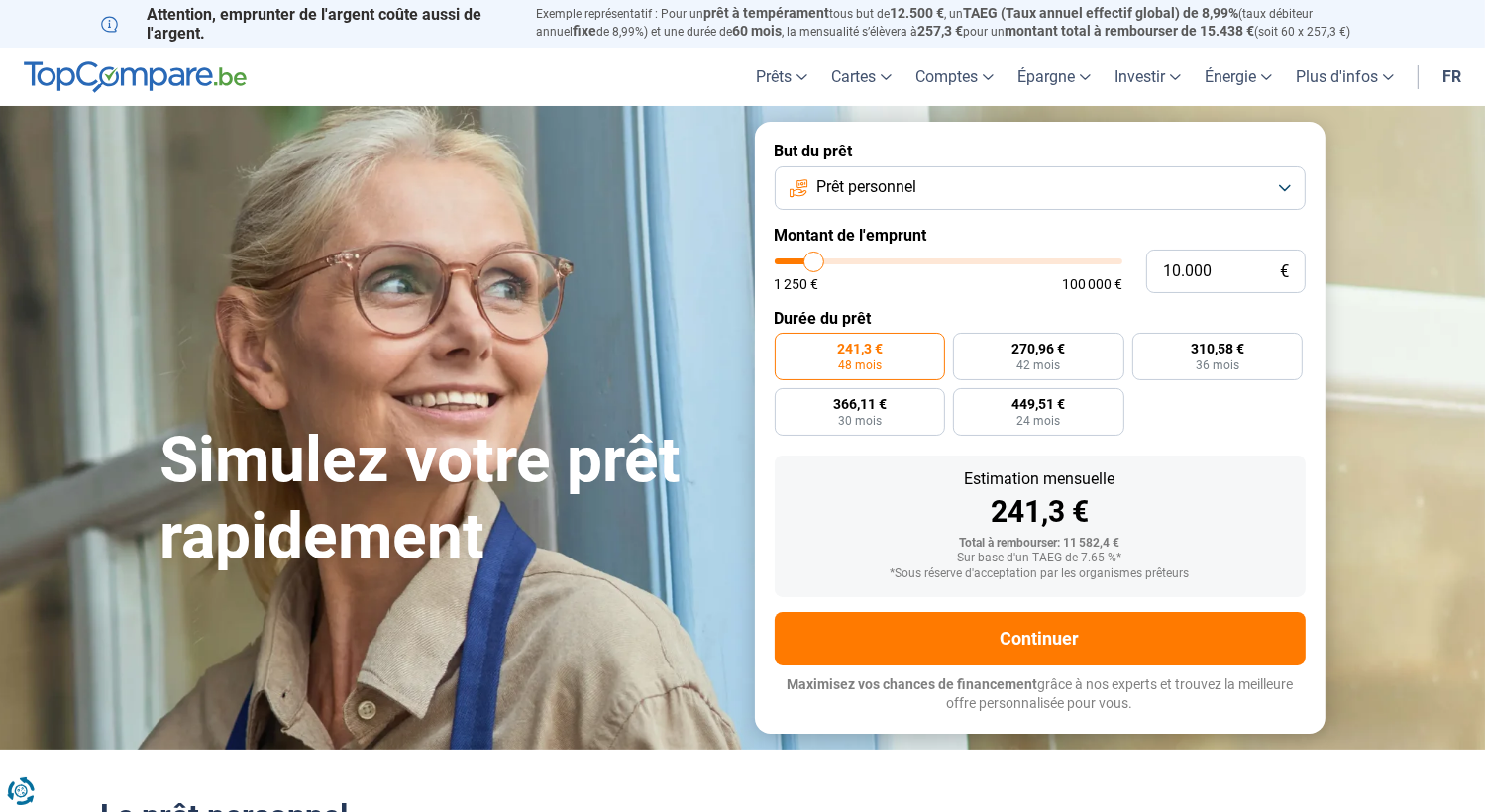 click at bounding box center (948, 261) 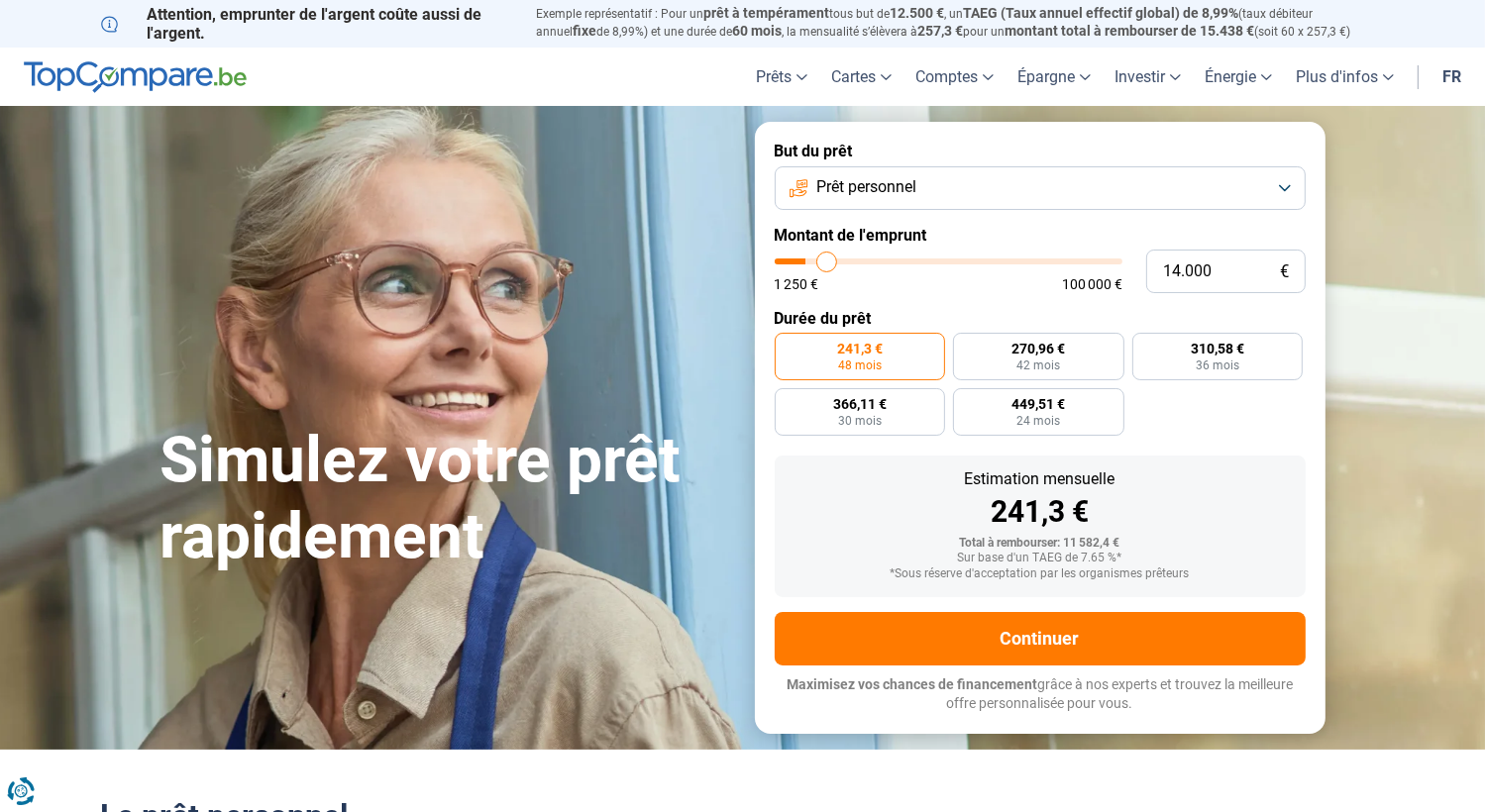 click at bounding box center [948, 261] 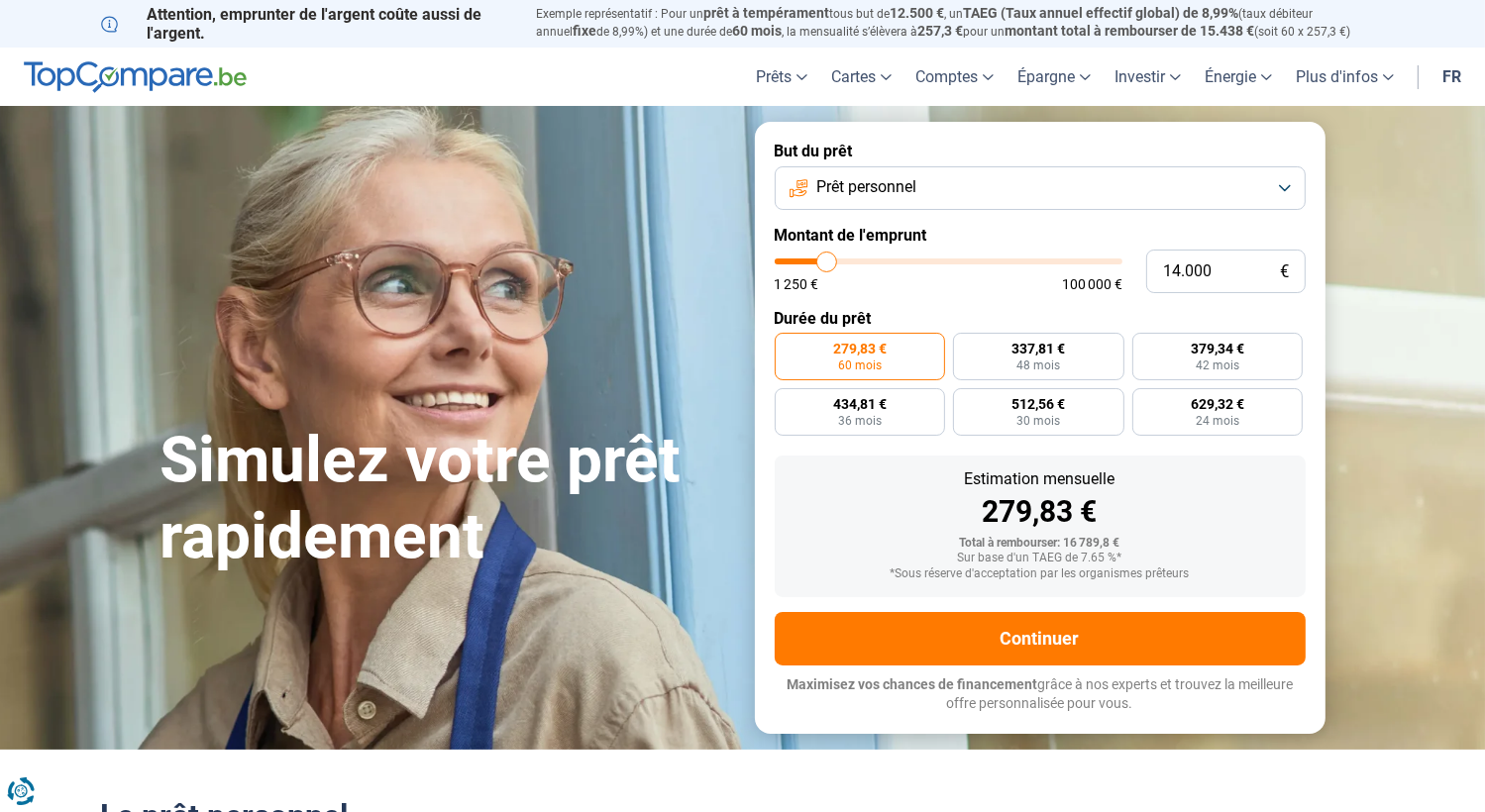 click at bounding box center (948, 261) 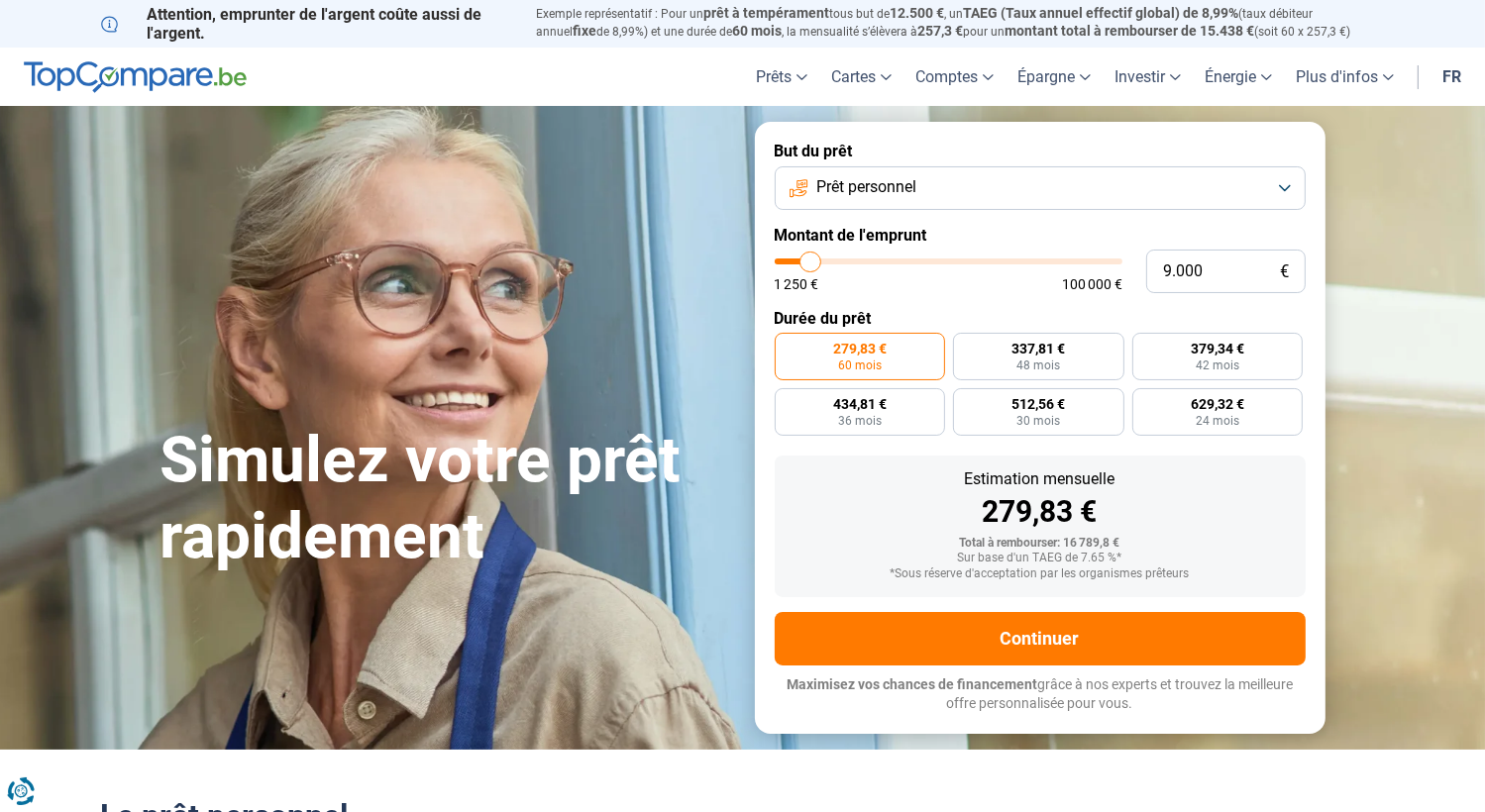 click at bounding box center [948, 261] 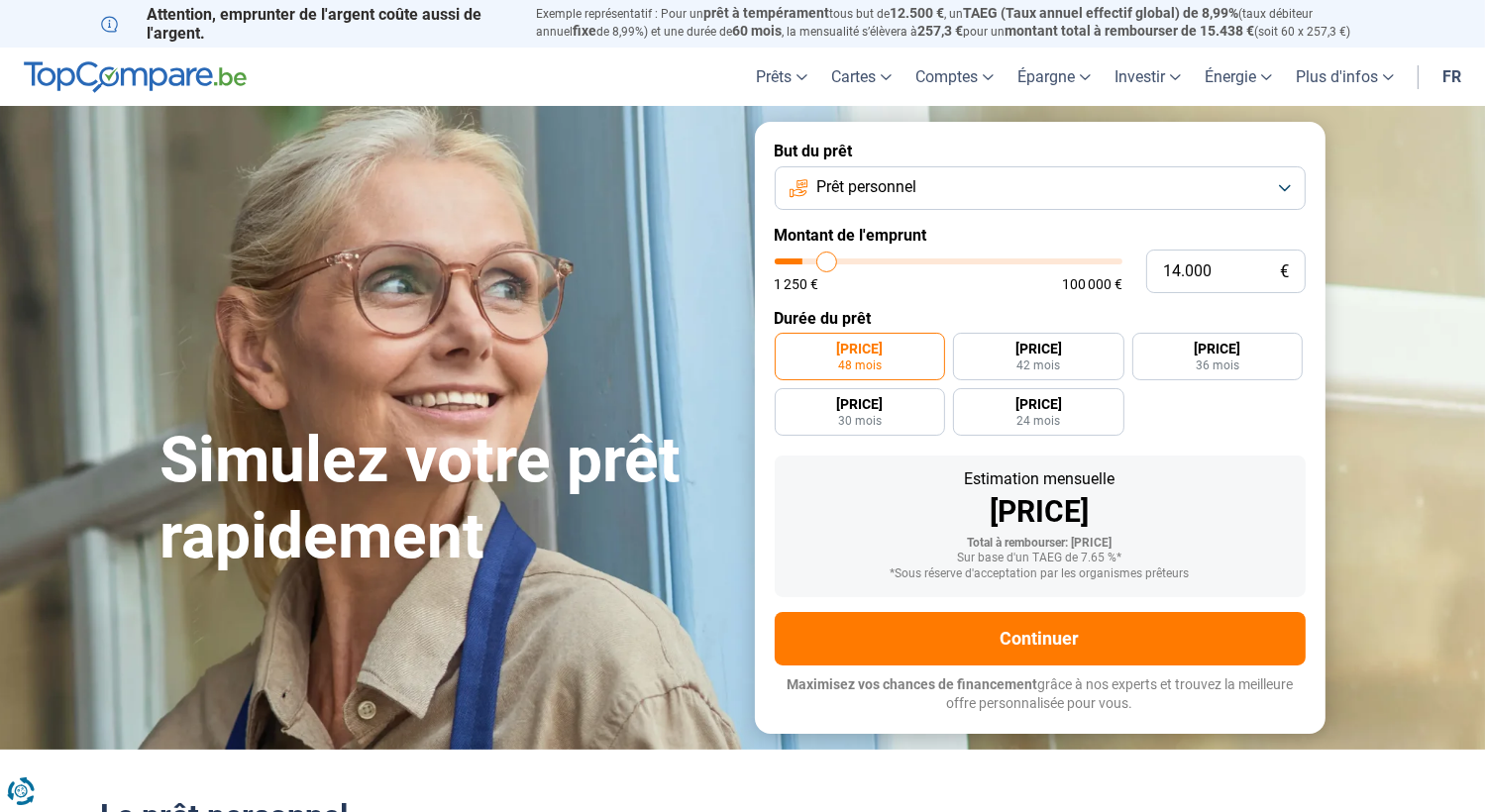click at bounding box center (948, 261) 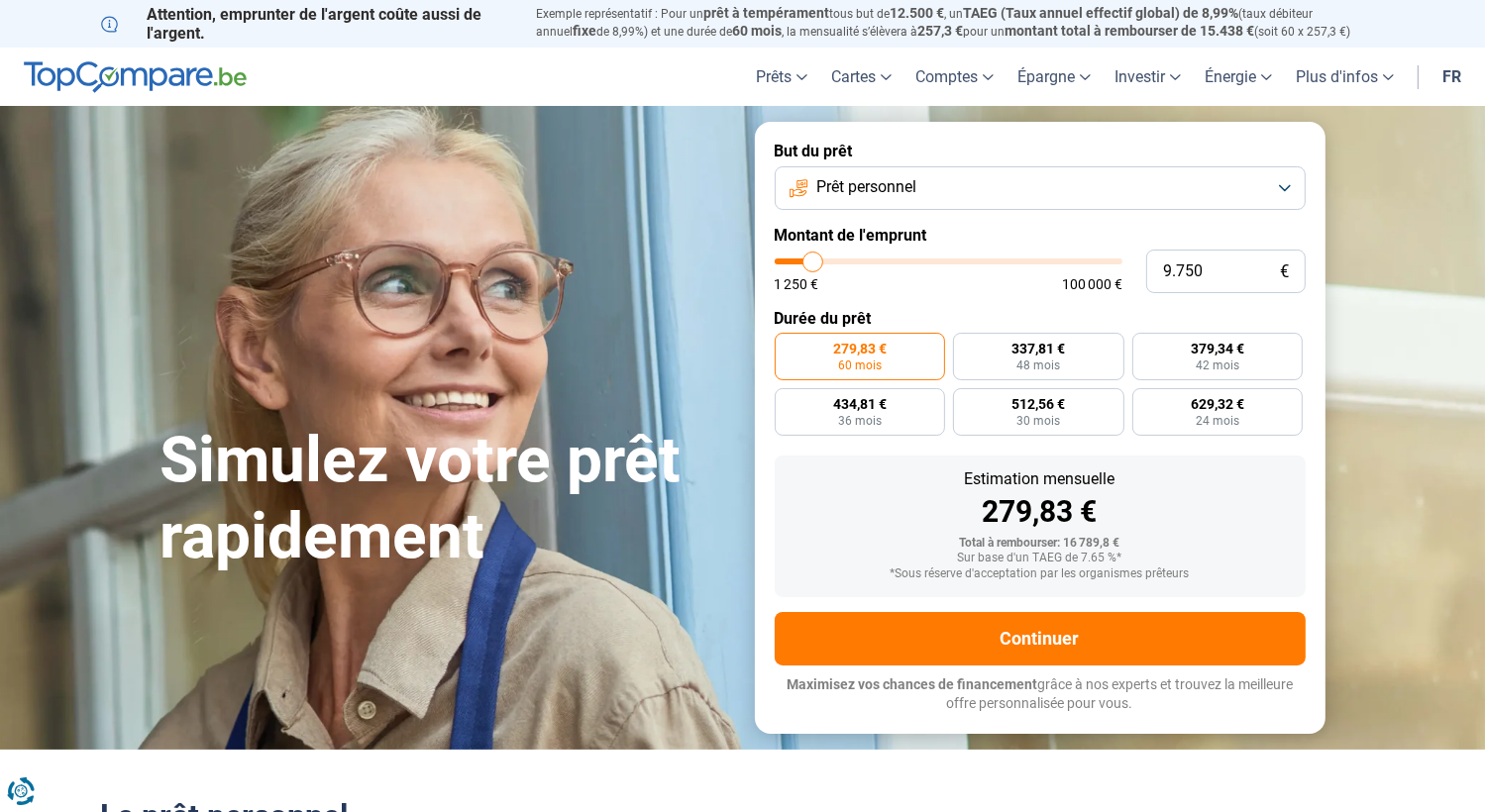 click at bounding box center [948, 261] 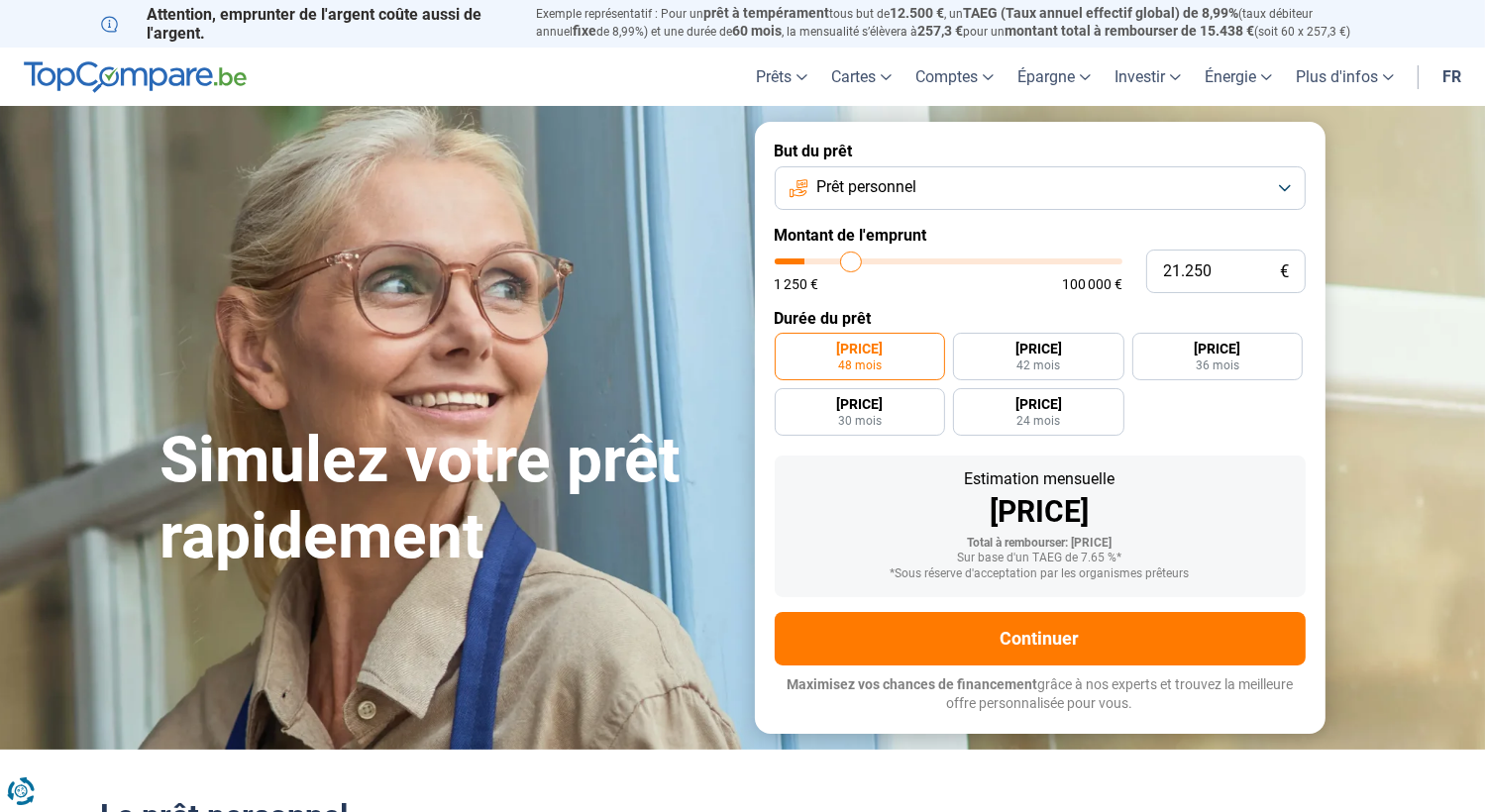click at bounding box center (948, 261) 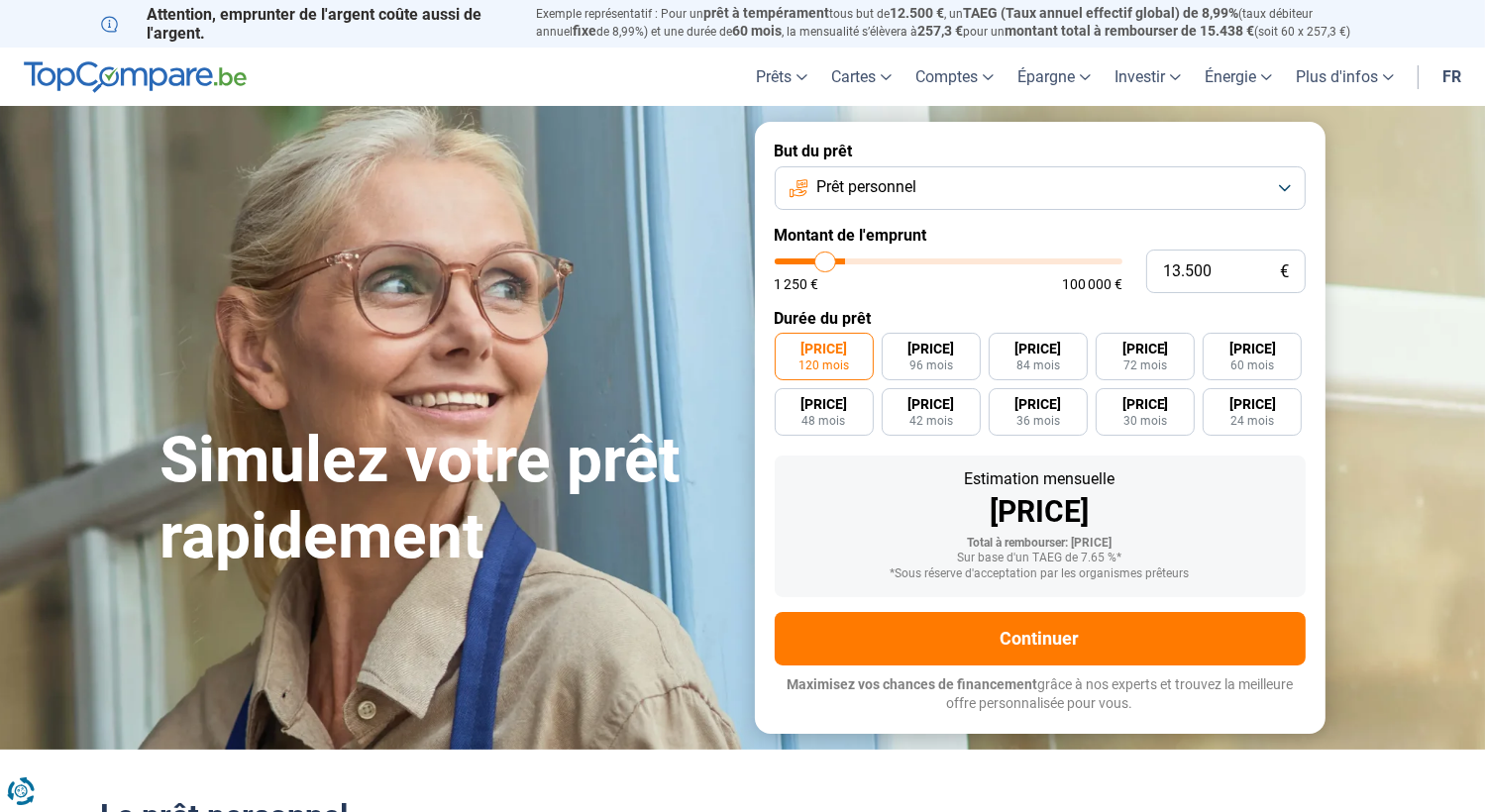 click at bounding box center [948, 261] 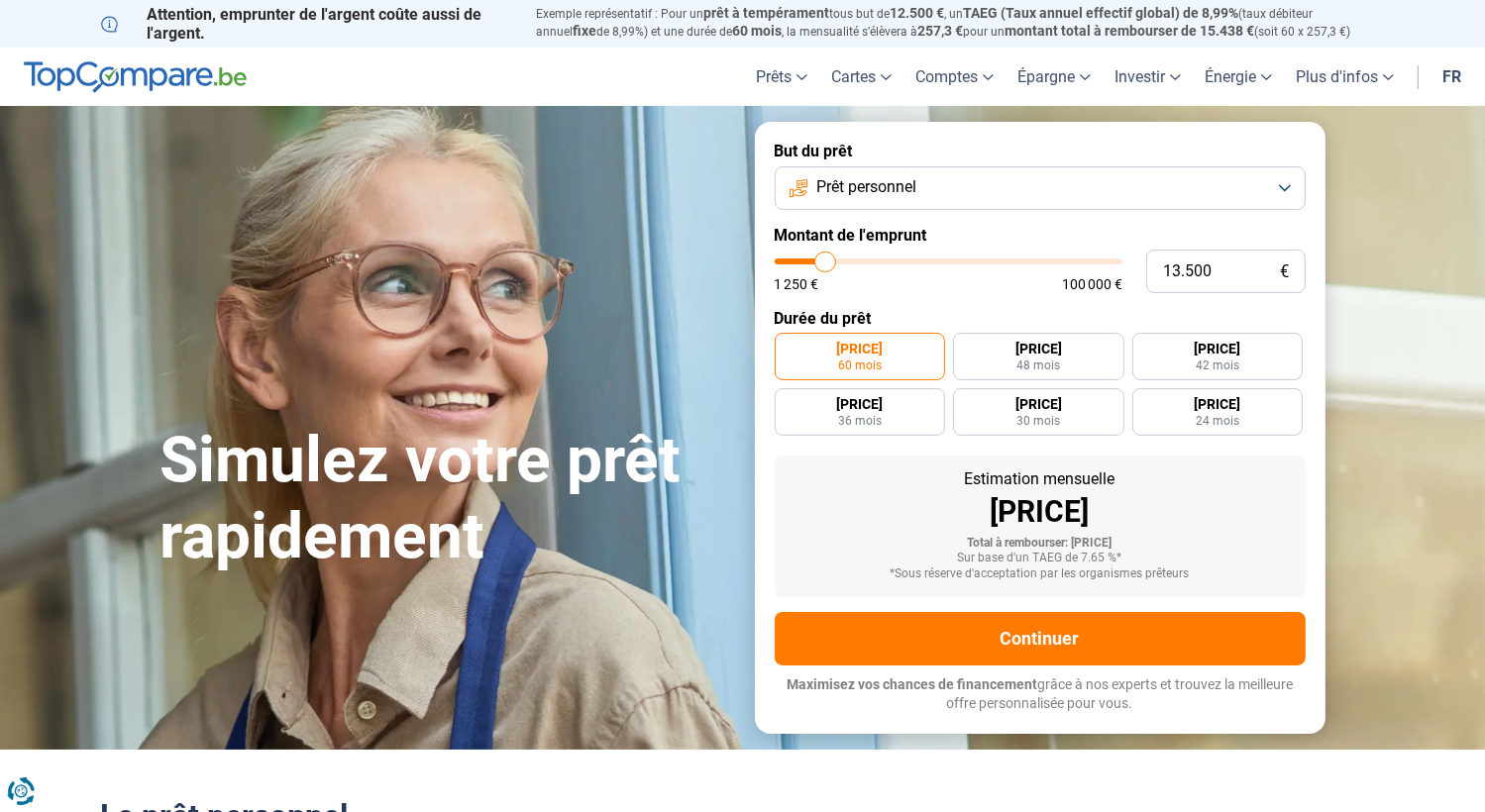 click at bounding box center (948, 261) 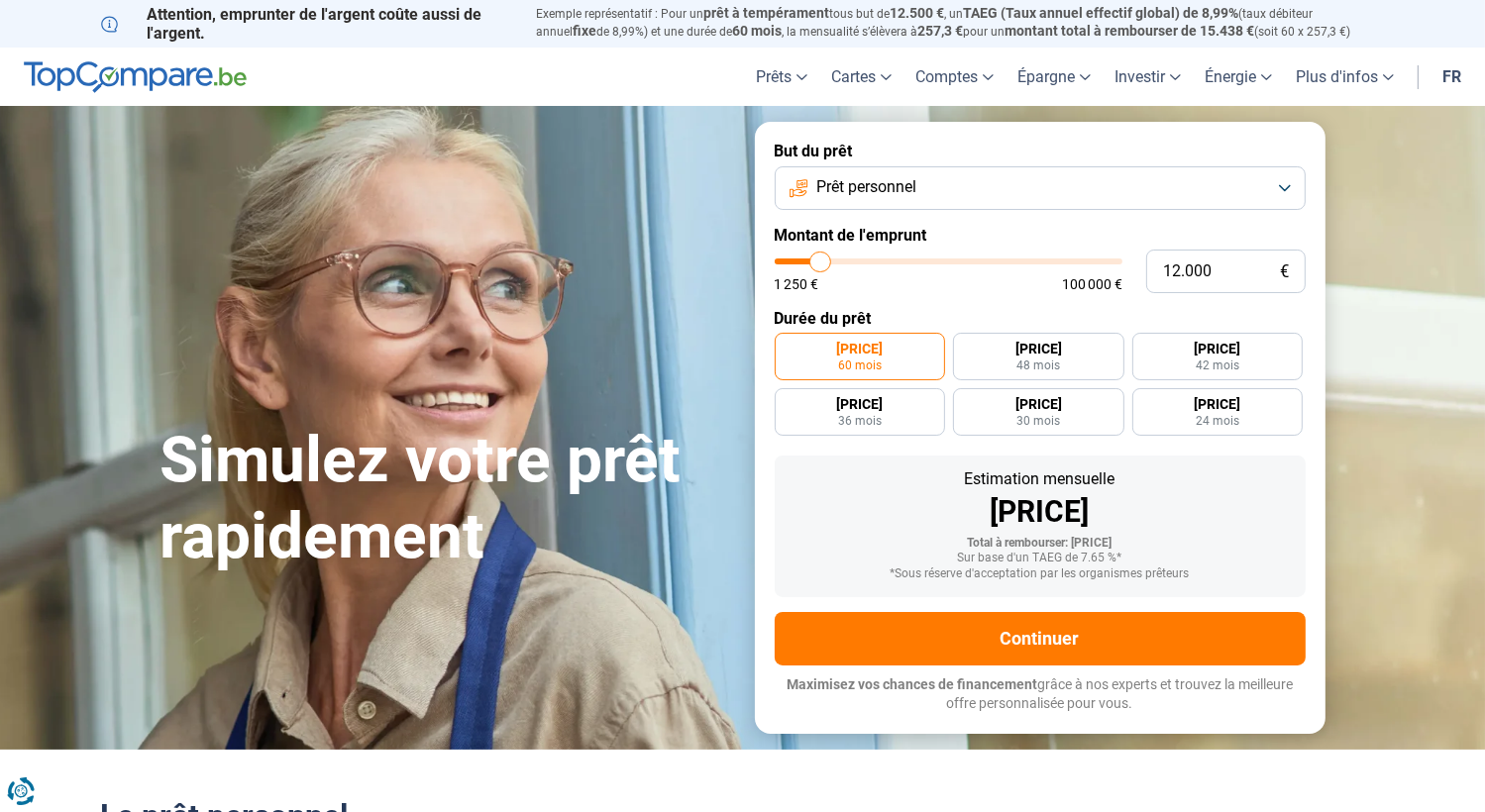 click at bounding box center (948, 261) 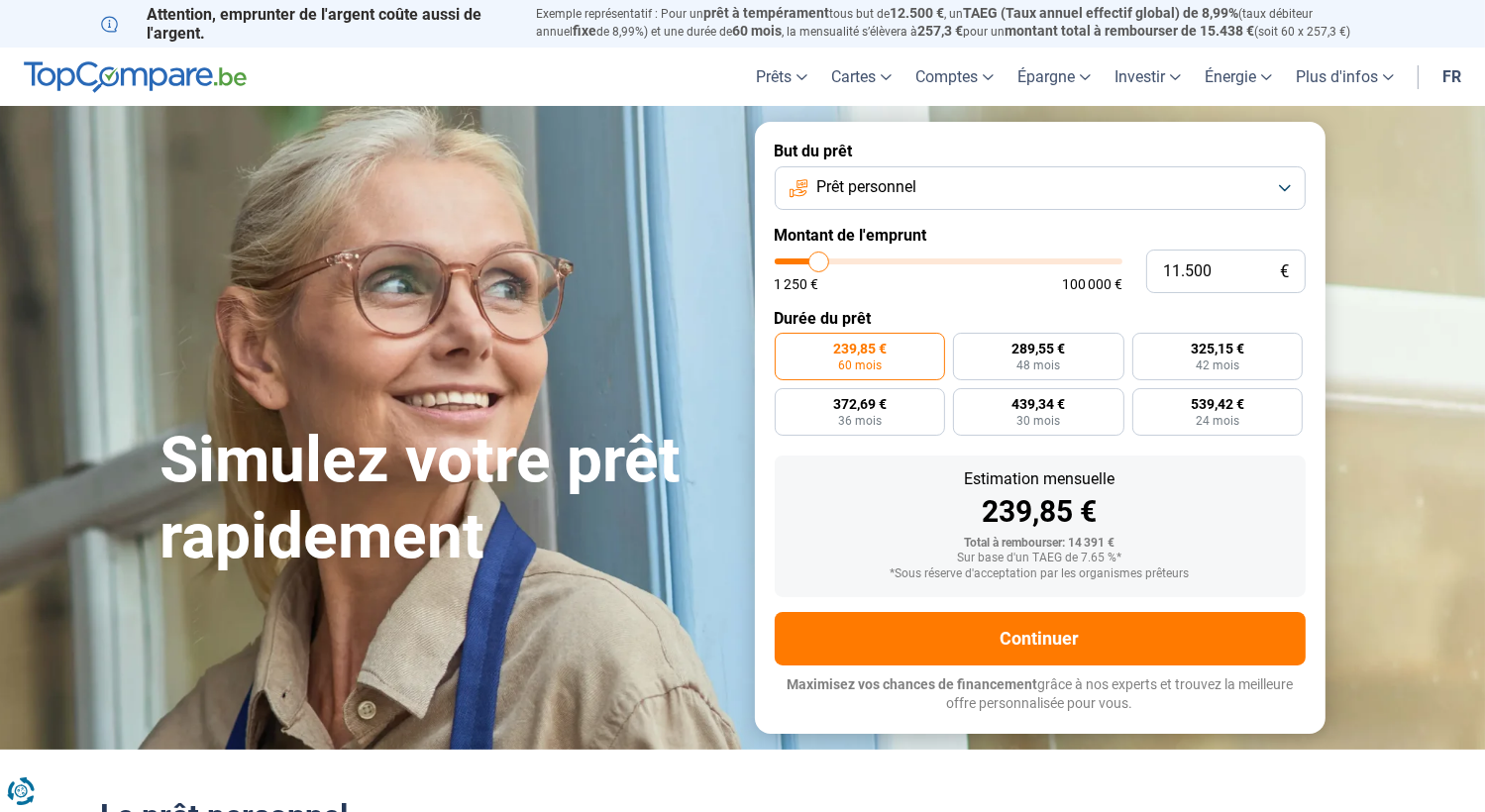 type on "11500" 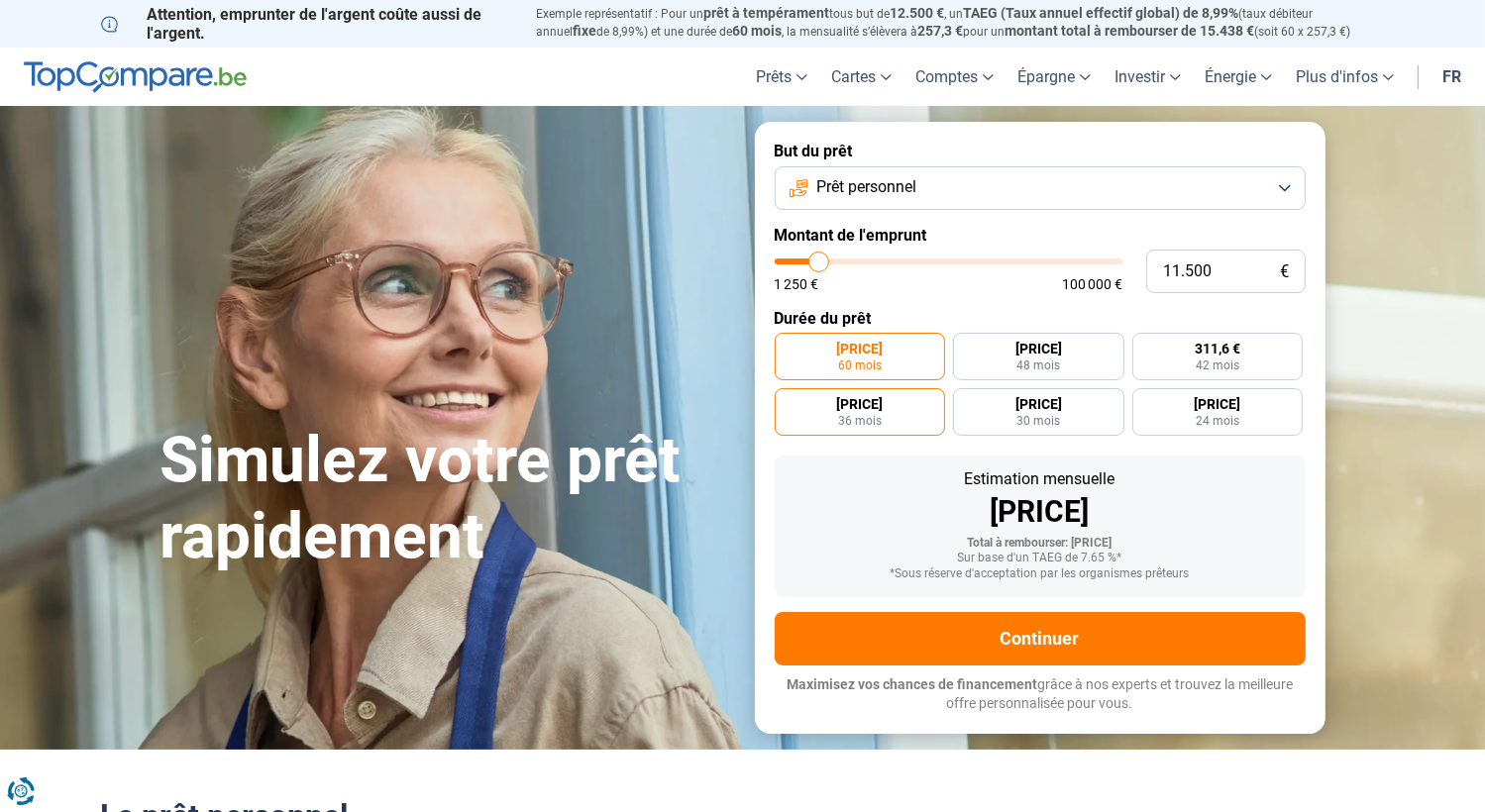 click on "[PRICE]" at bounding box center [859, 404] 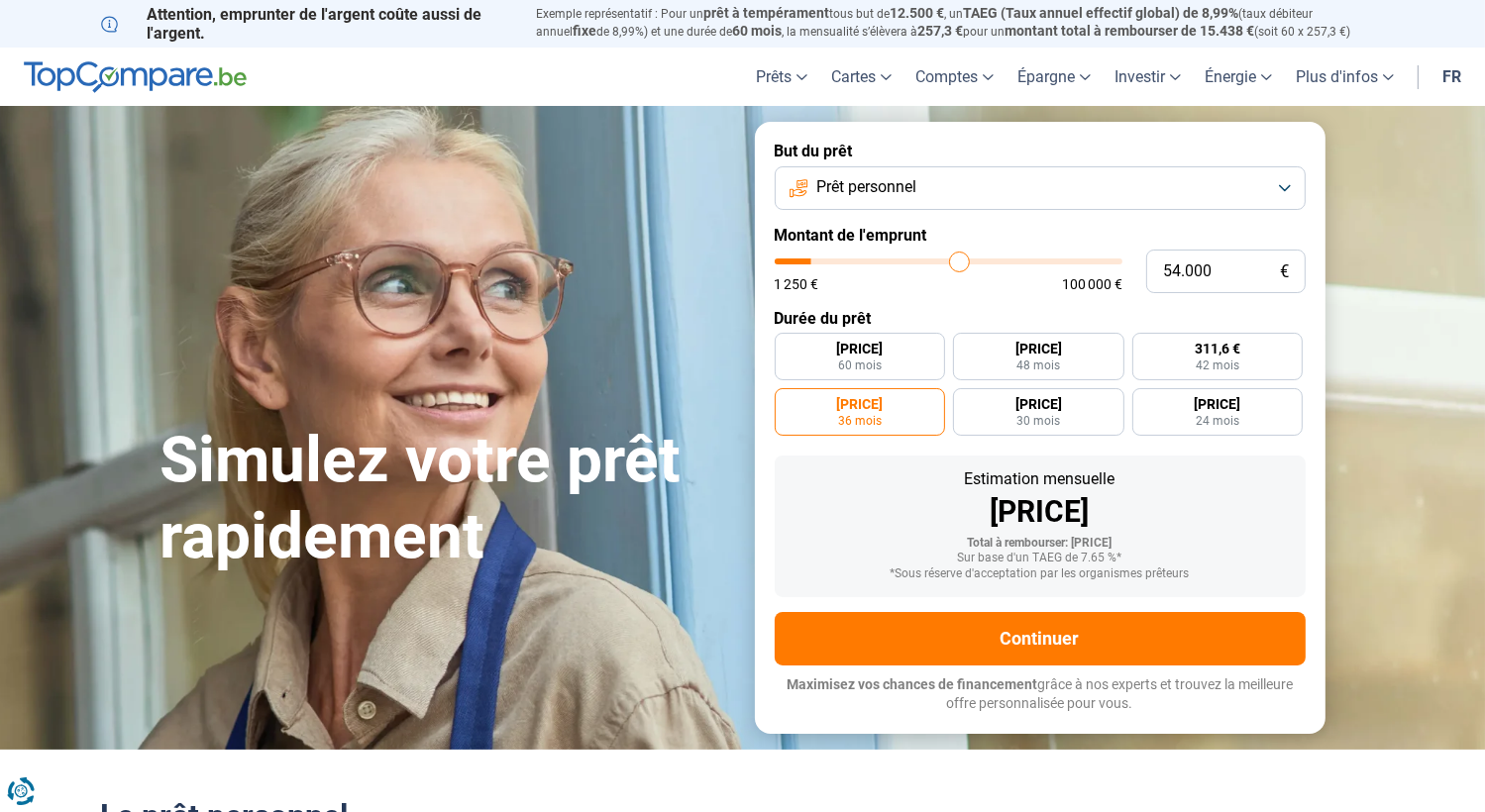 click at bounding box center (948, 261) 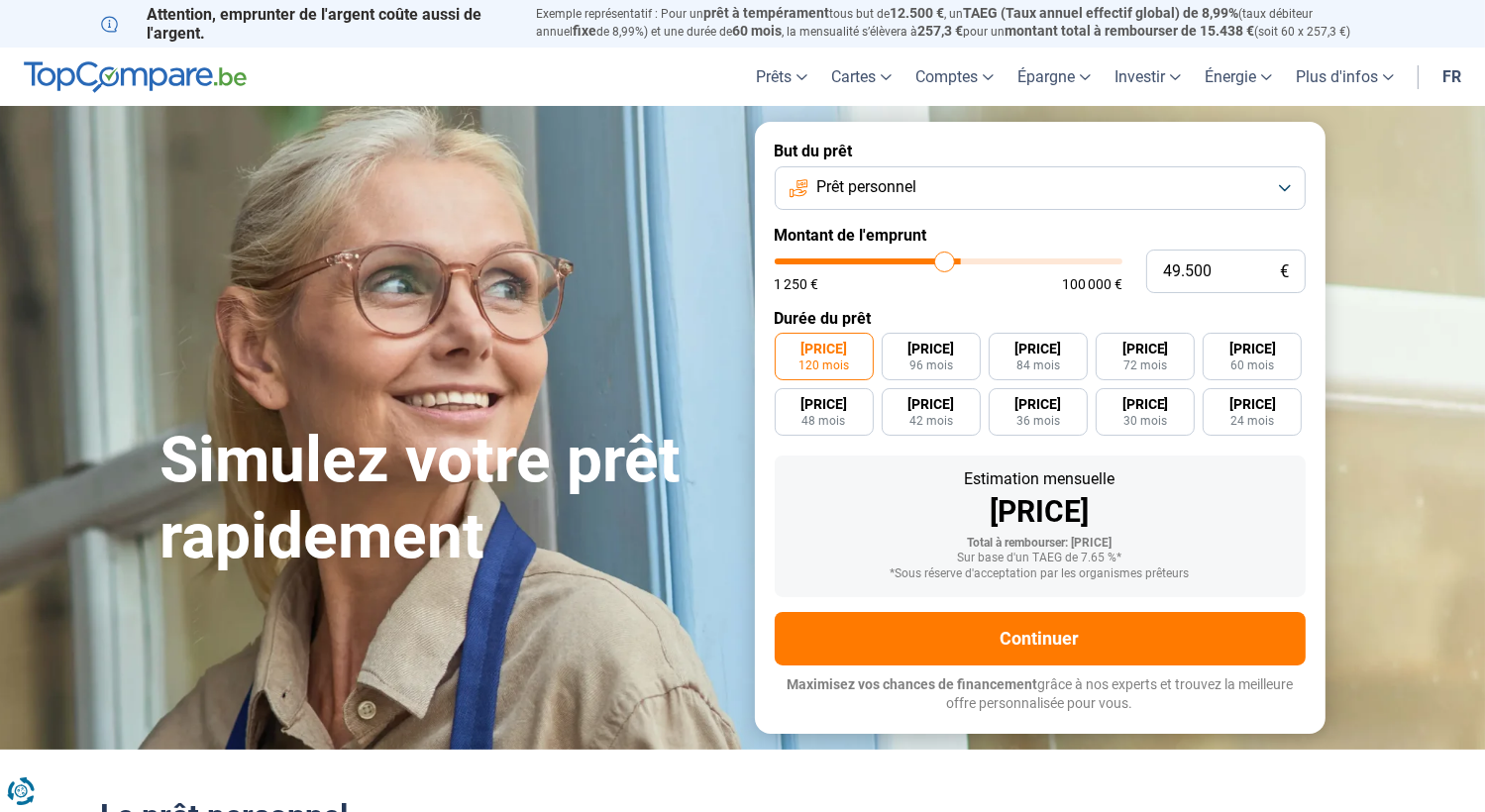 click at bounding box center [948, 261] 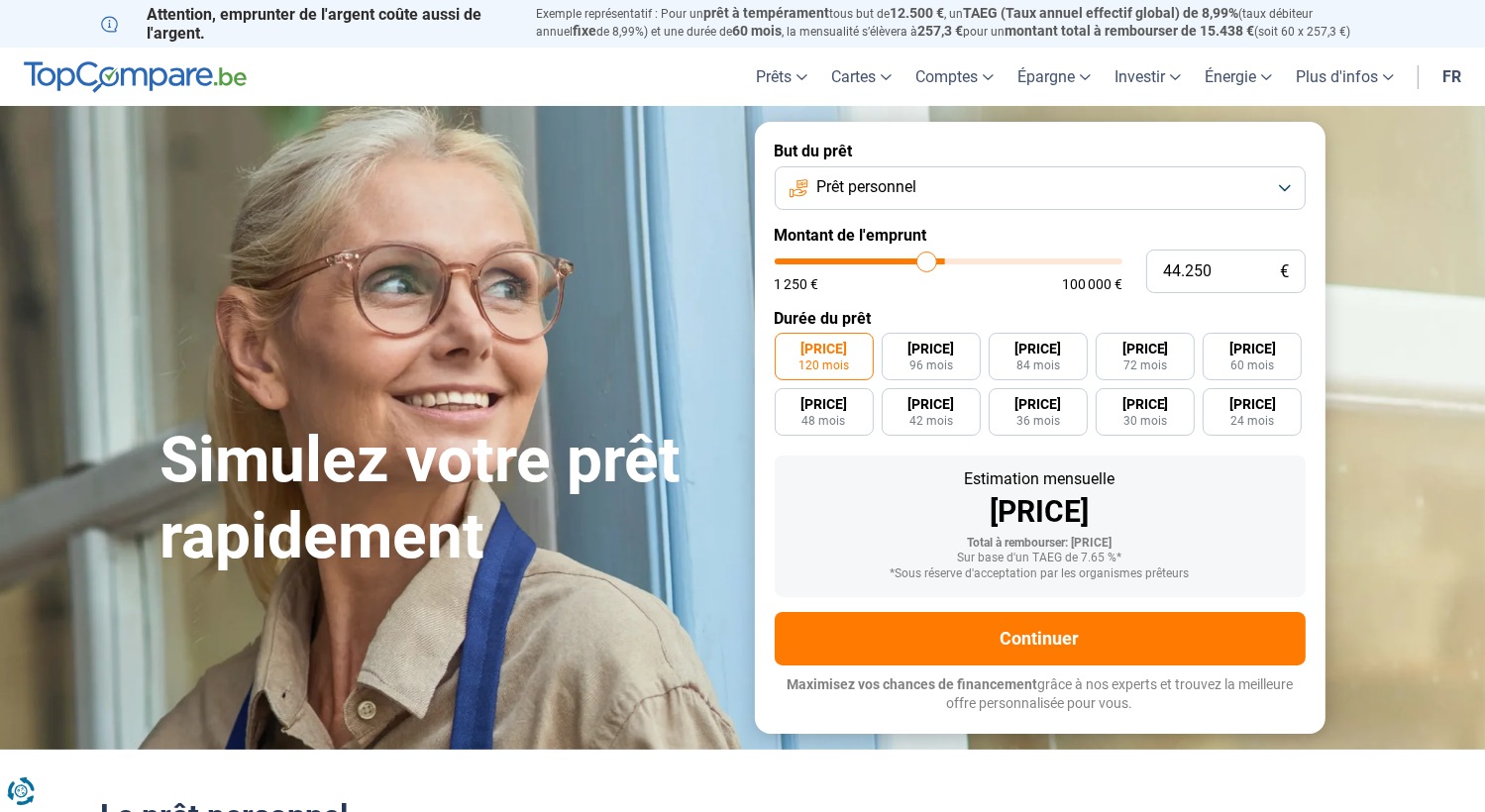 click at bounding box center [948, 261] 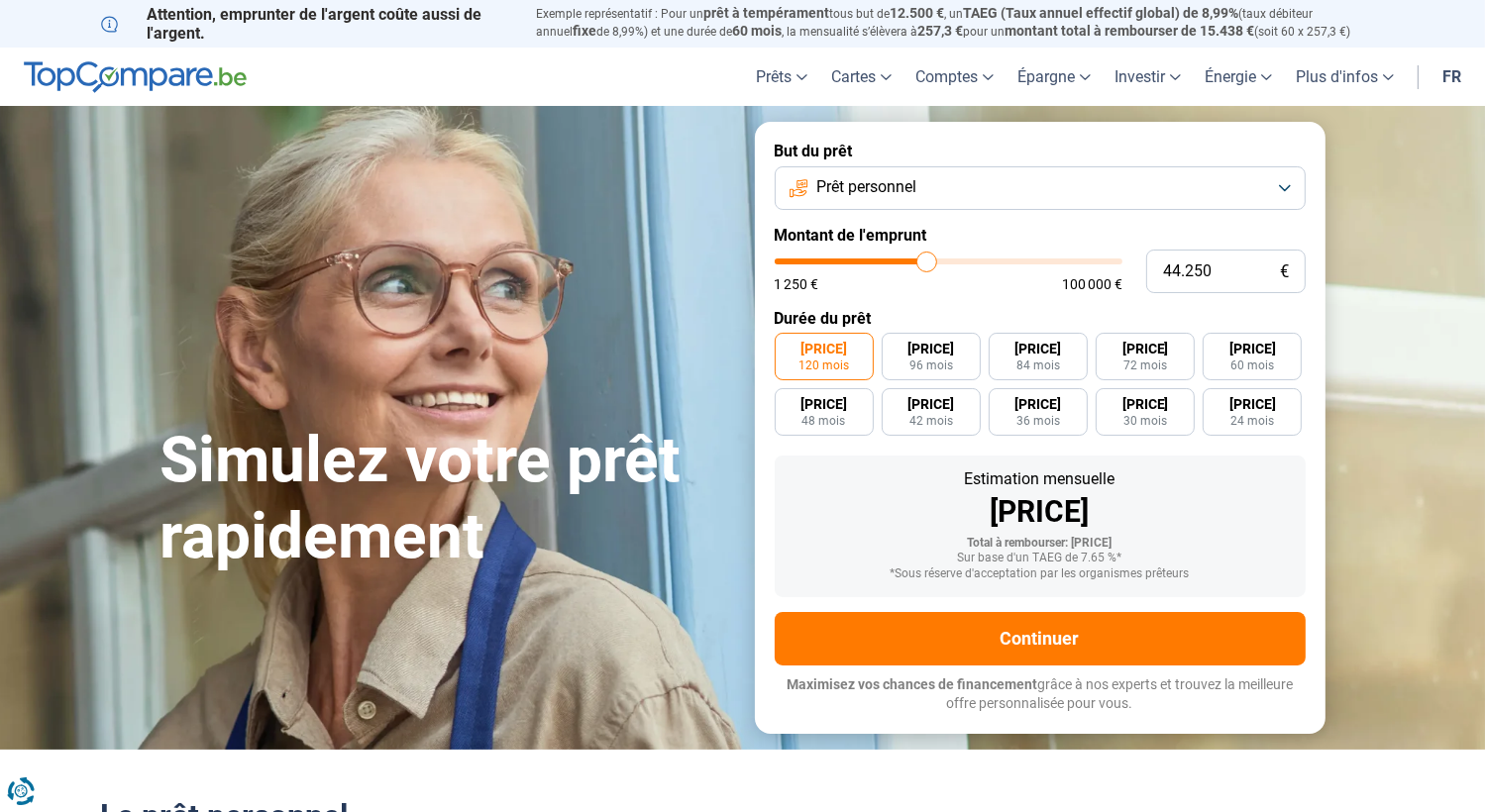 click at bounding box center [948, 261] 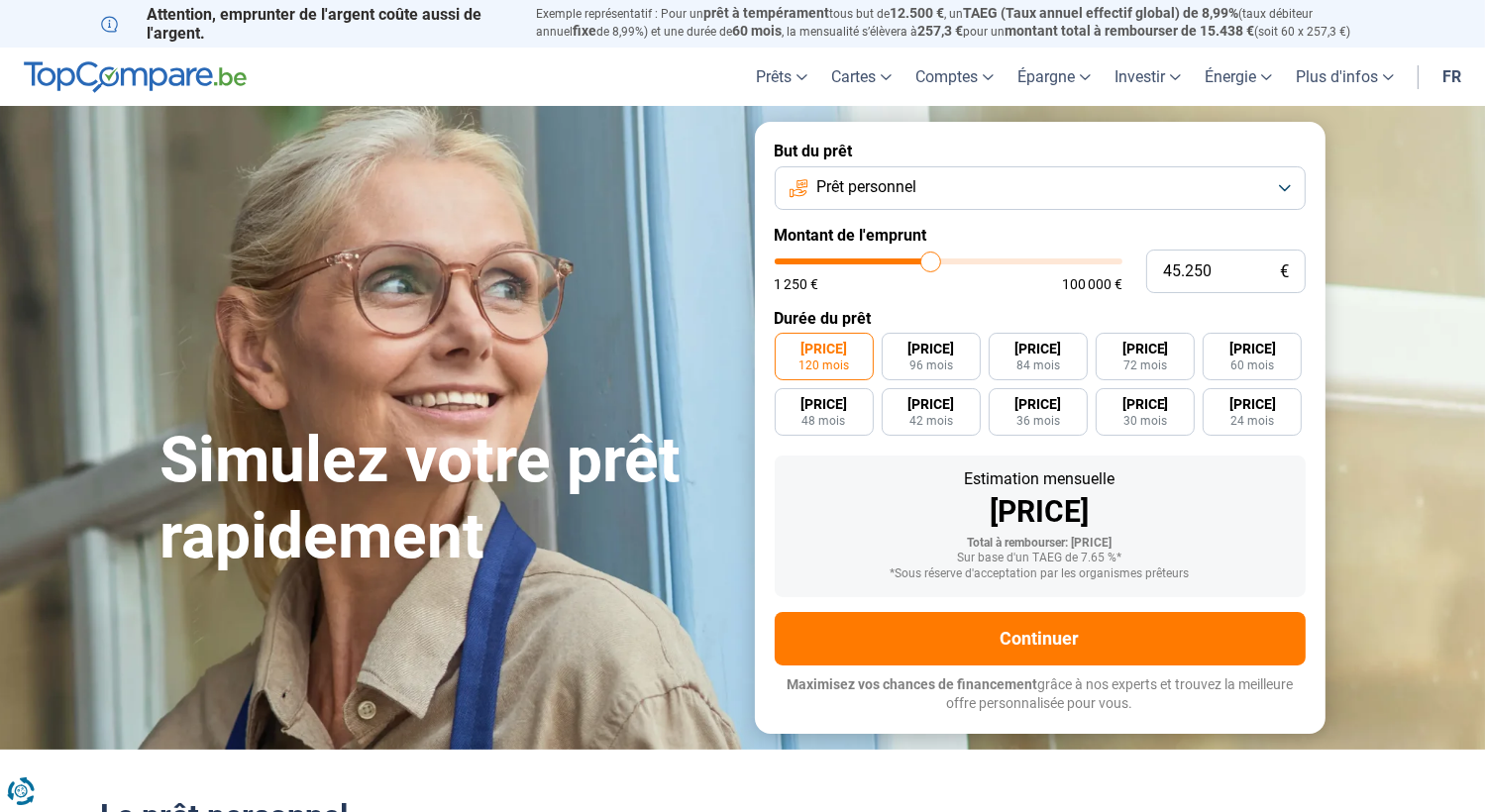 type on "45250" 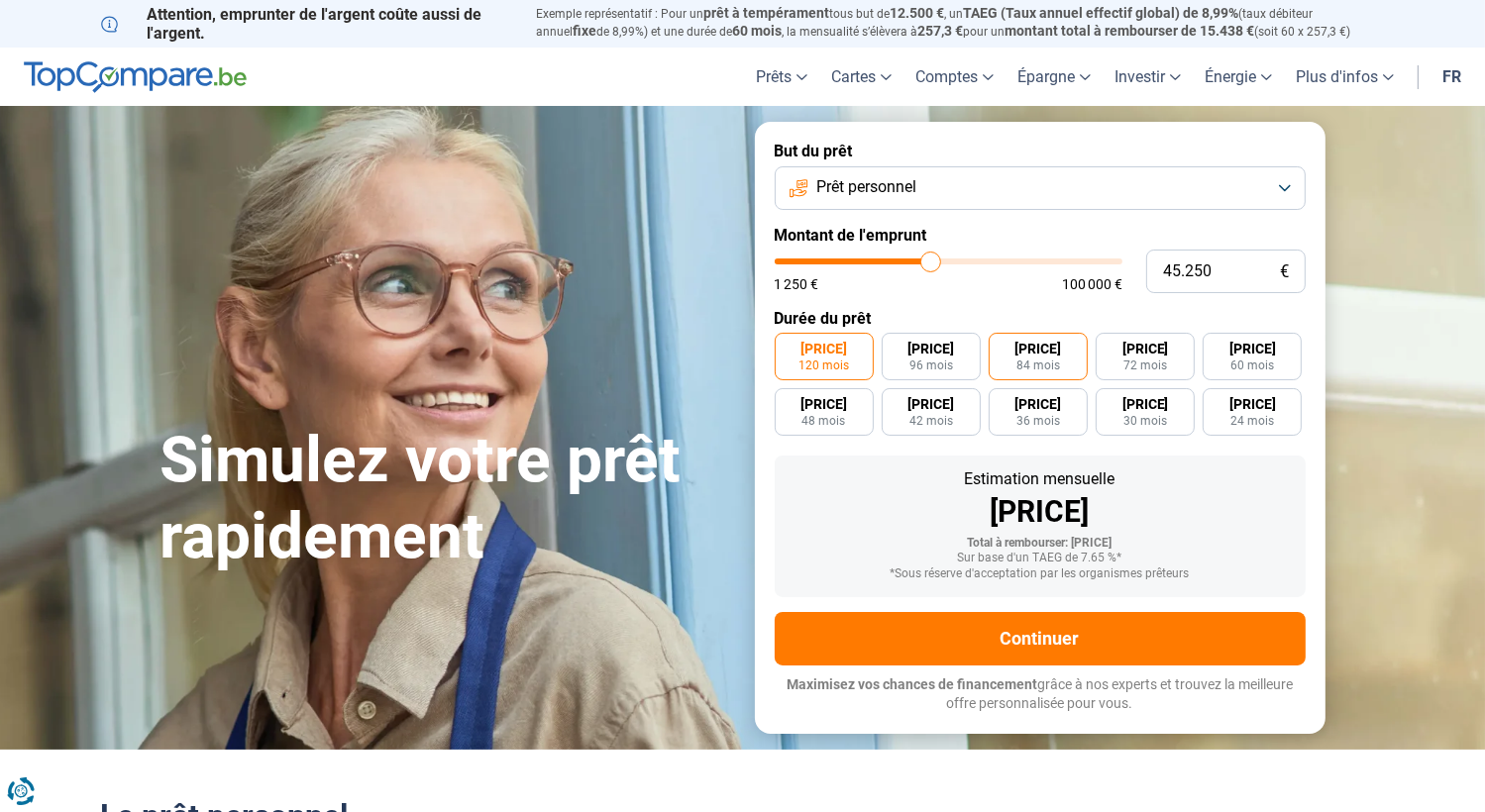 click on "[PRICE]" at bounding box center (1037, 349) 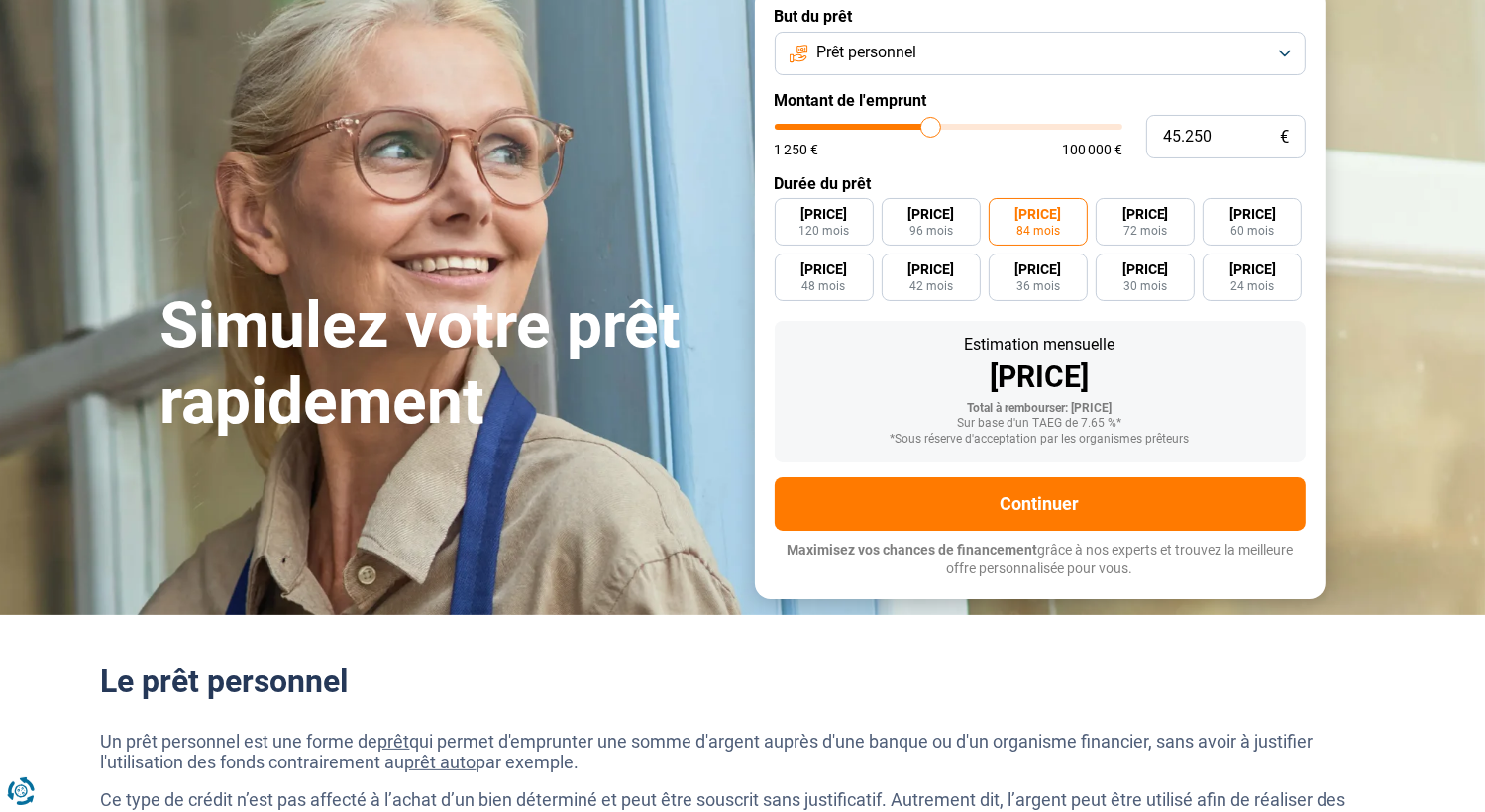 scroll, scrollTop: 0, scrollLeft: 0, axis: both 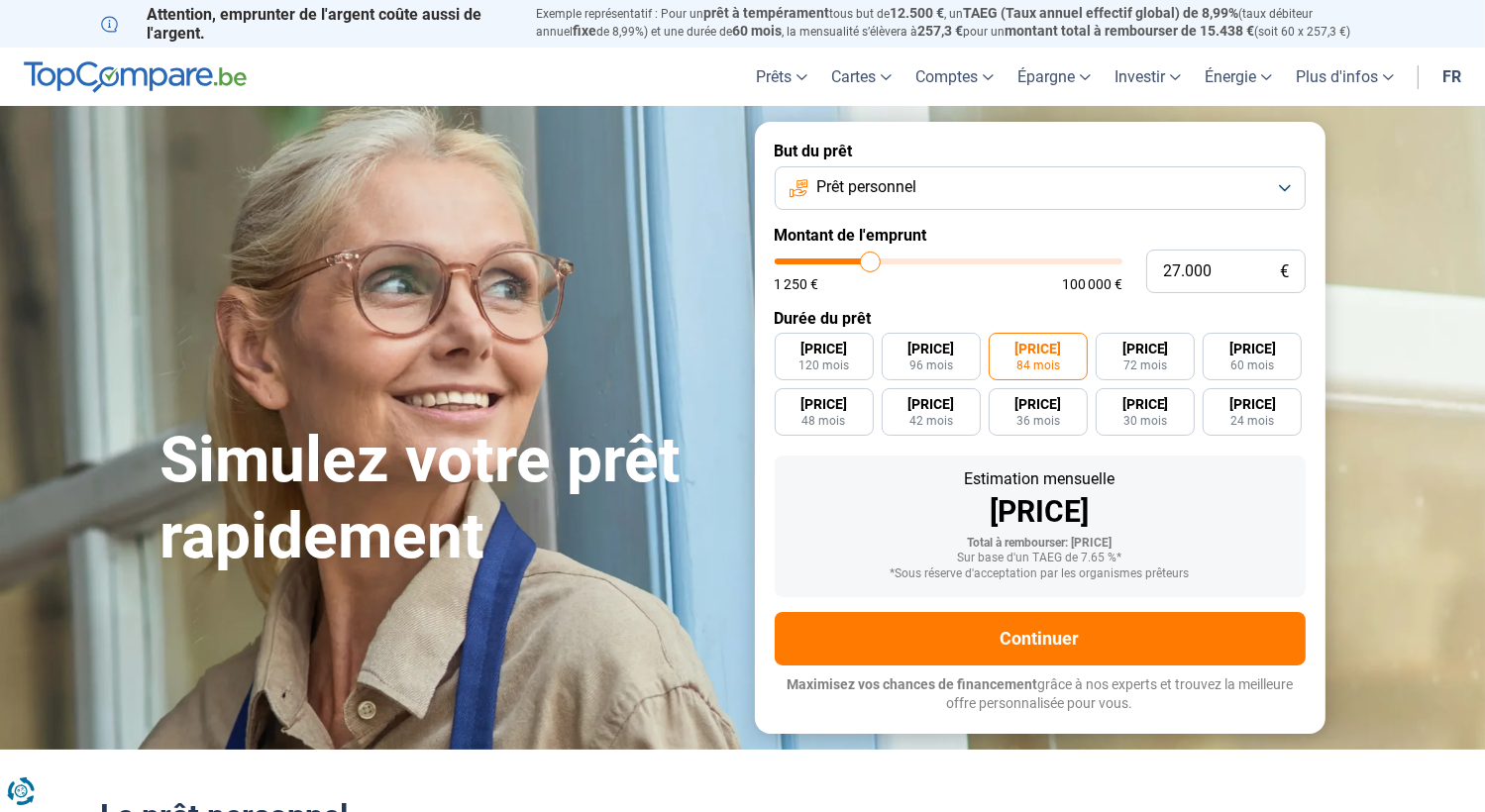 click at bounding box center (948, 261) 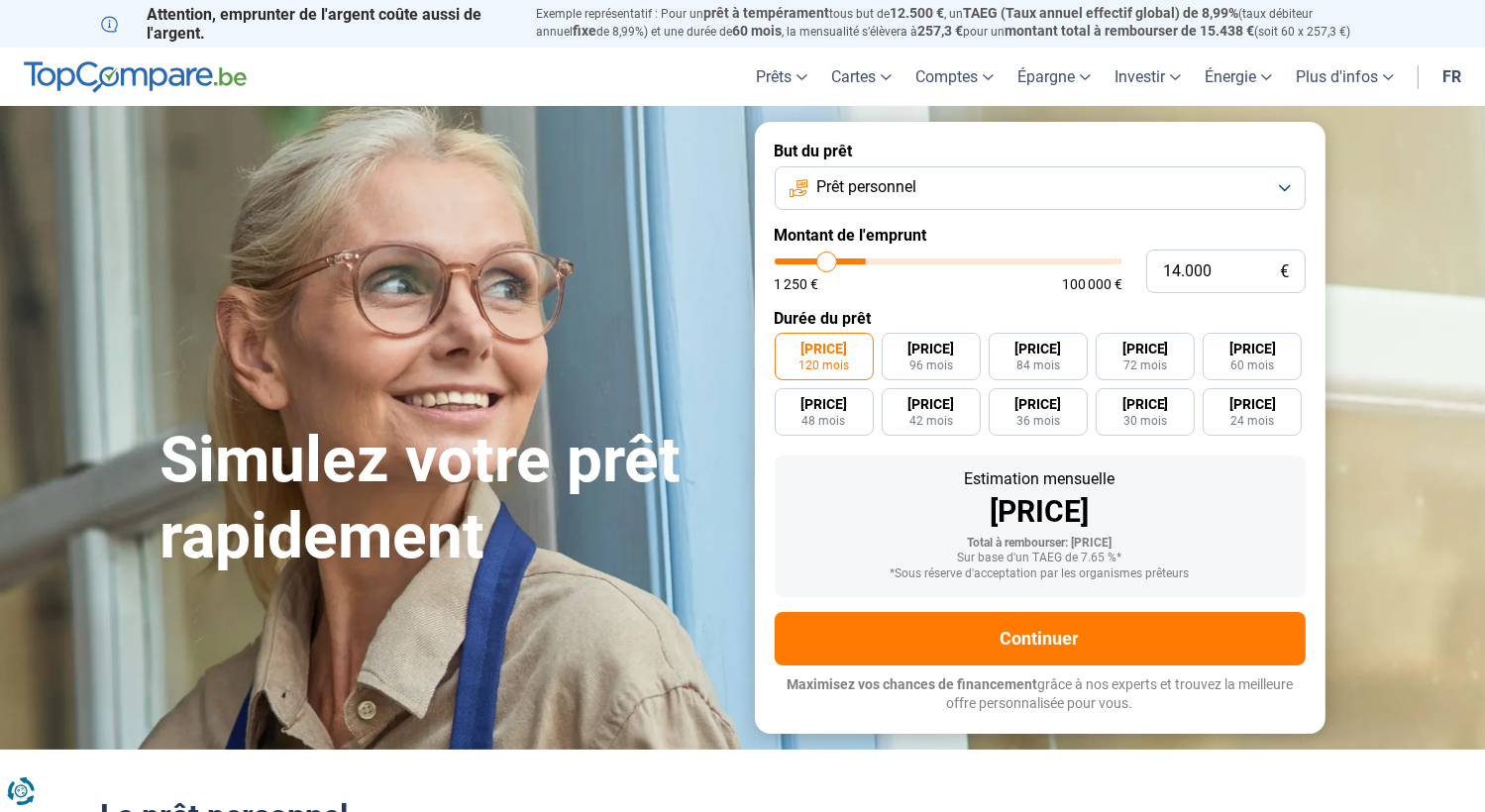 click at bounding box center [948, 261] 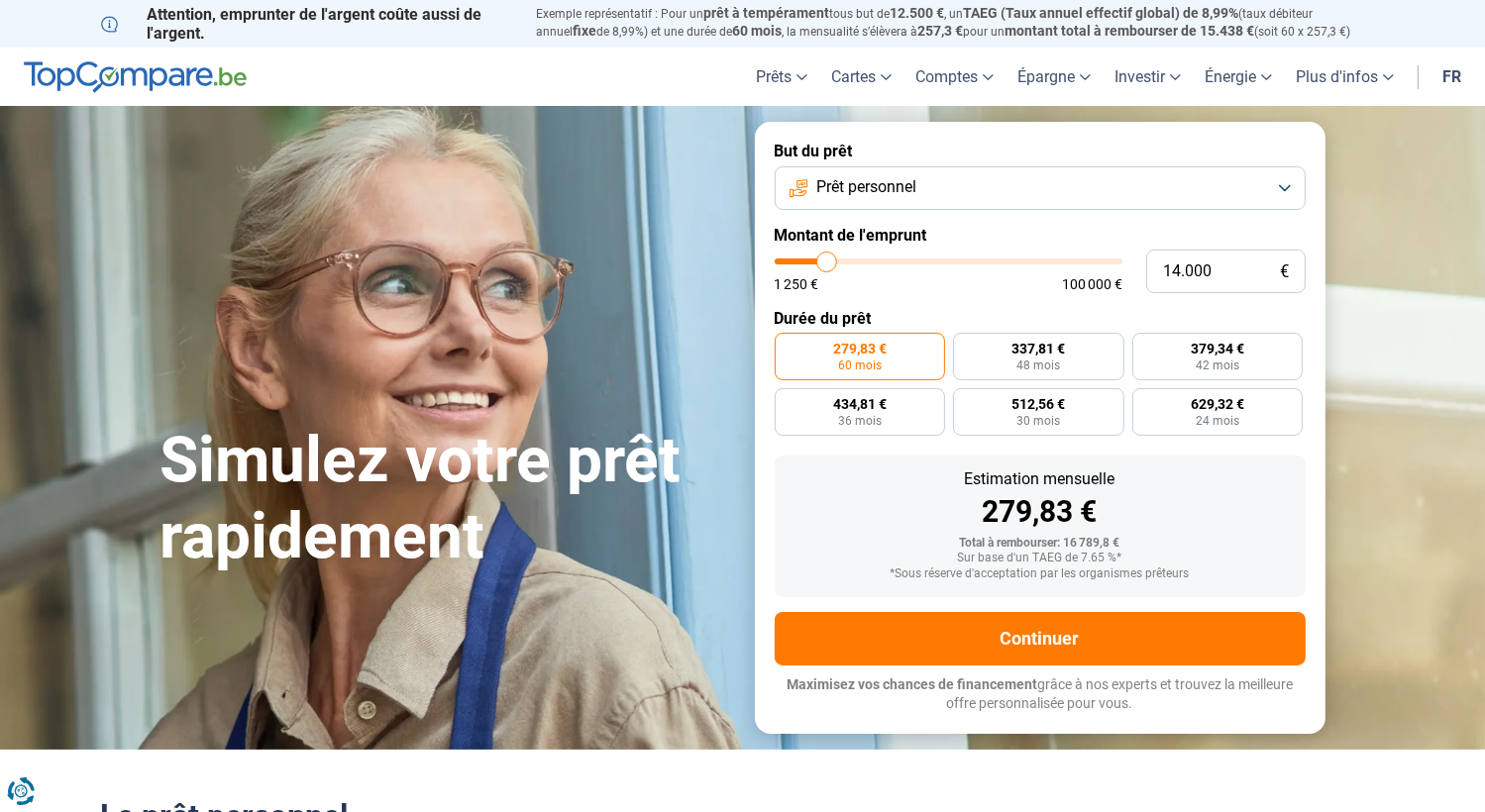 click at bounding box center [948, 261] 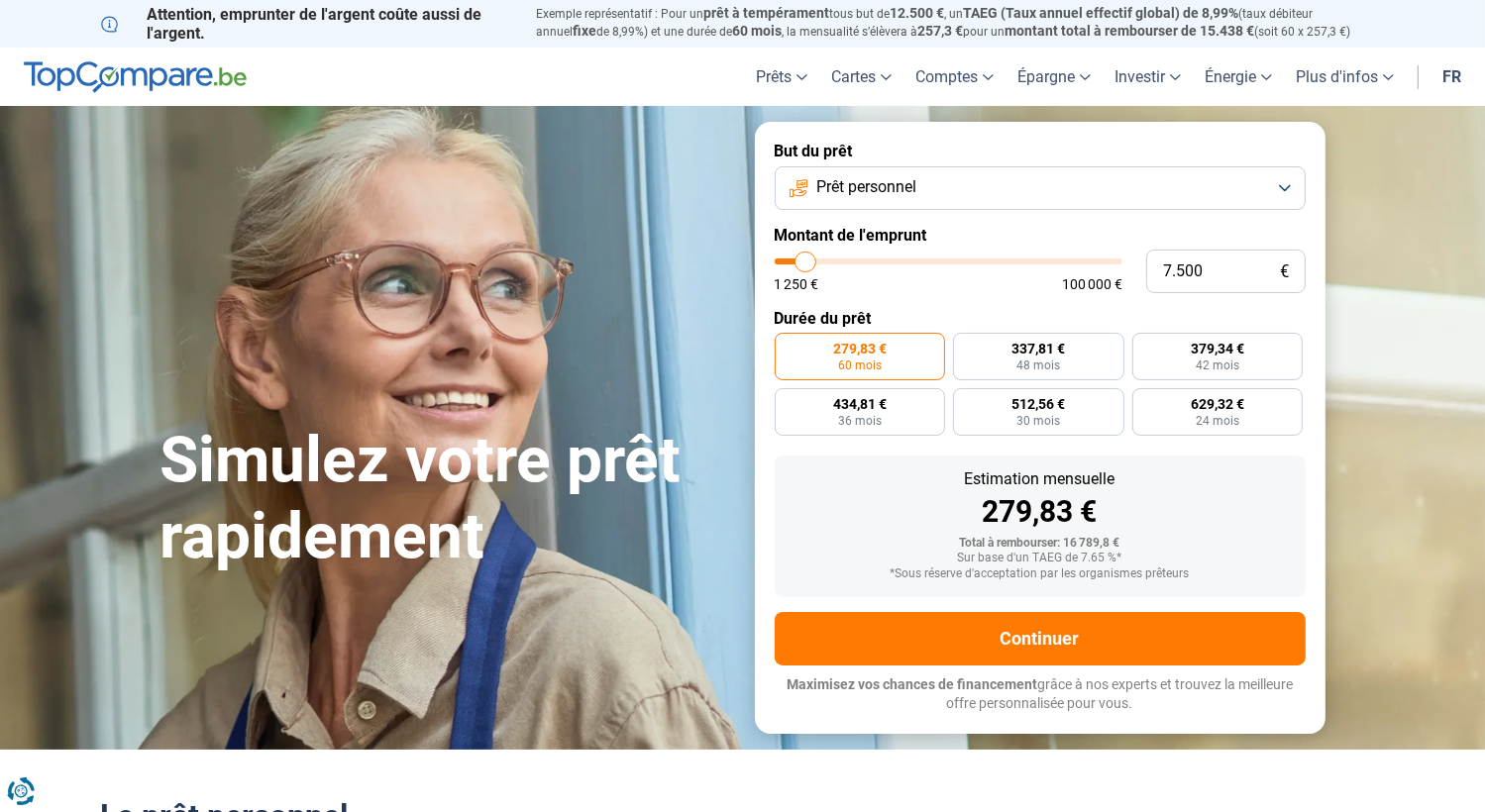 drag, startPoint x: 820, startPoint y: 258, endPoint x: 805, endPoint y: 255, distance: 15.297059 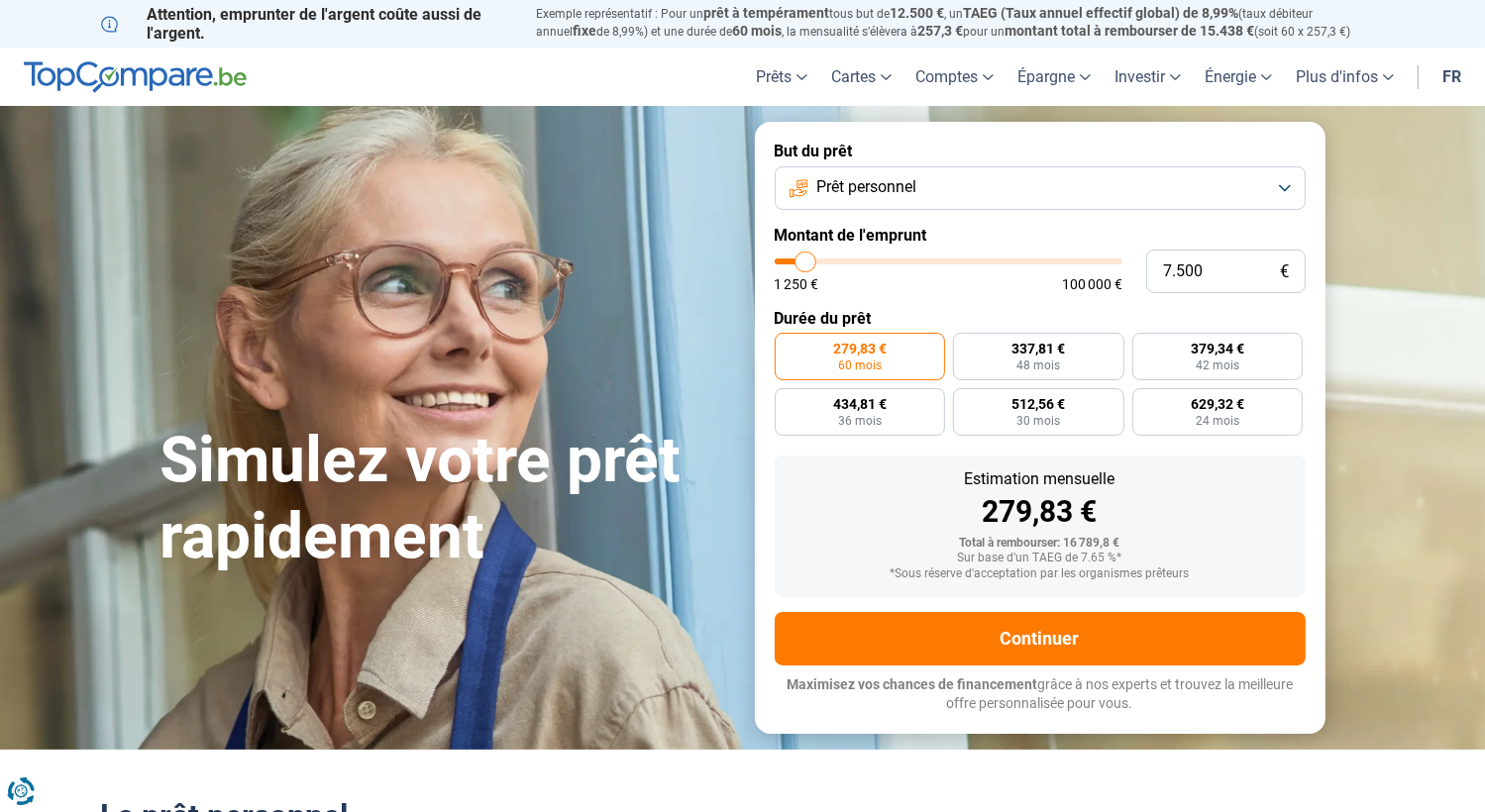 click at bounding box center [948, 261] 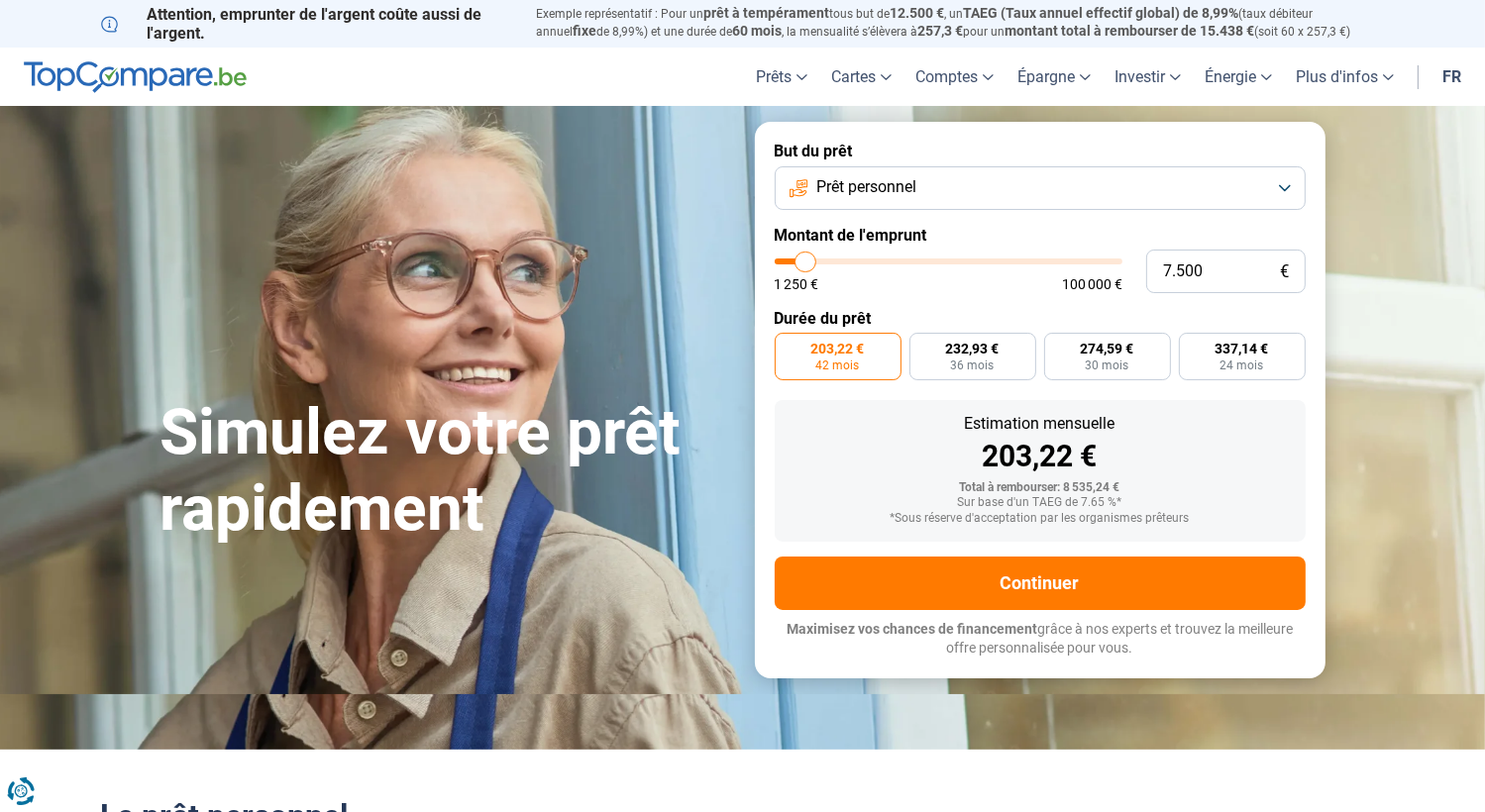 click on "Prêt personnel" at bounding box center [1040, 188] 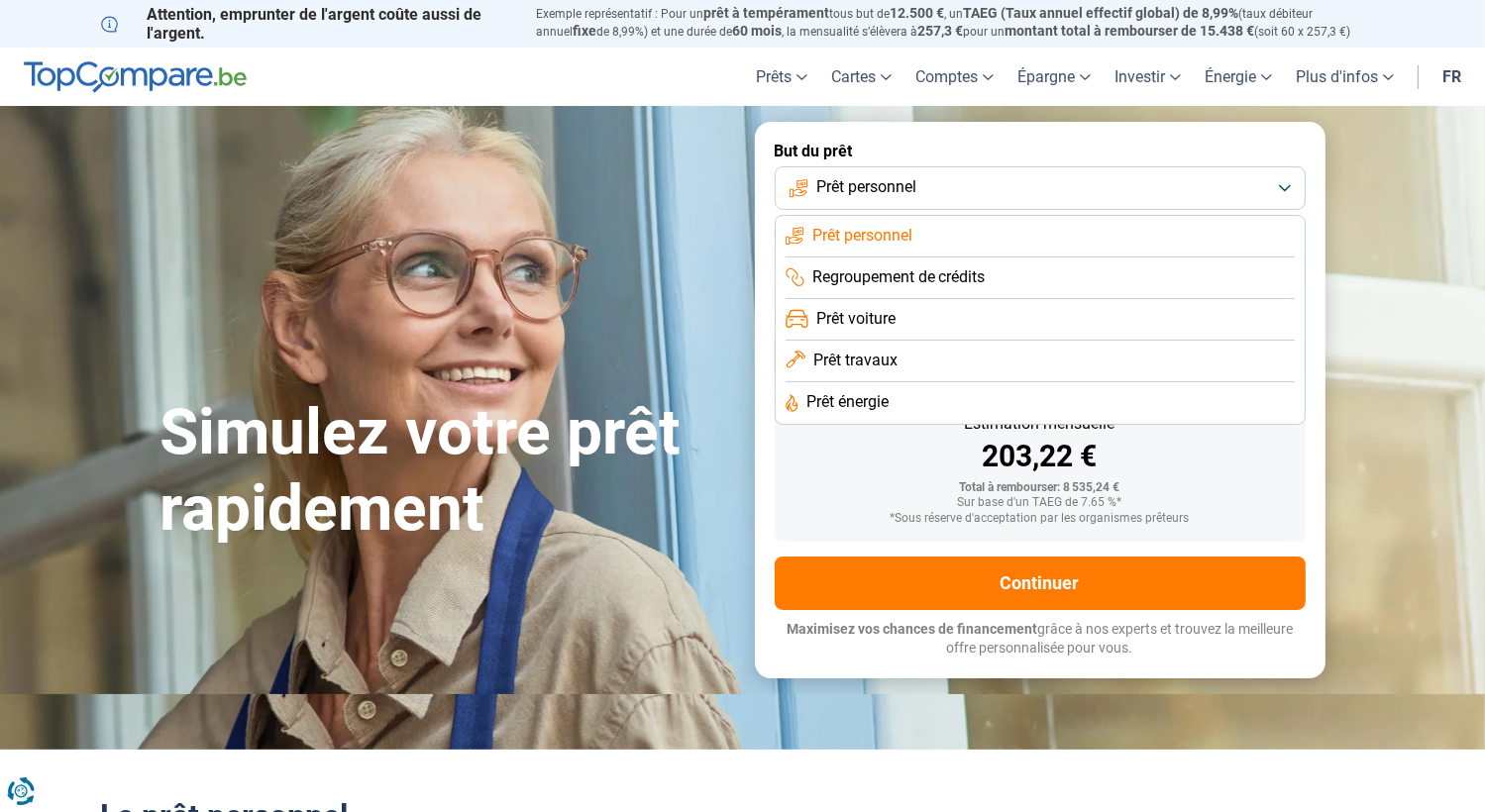 click on "Regroupement de crédits" at bounding box center [862, 236] 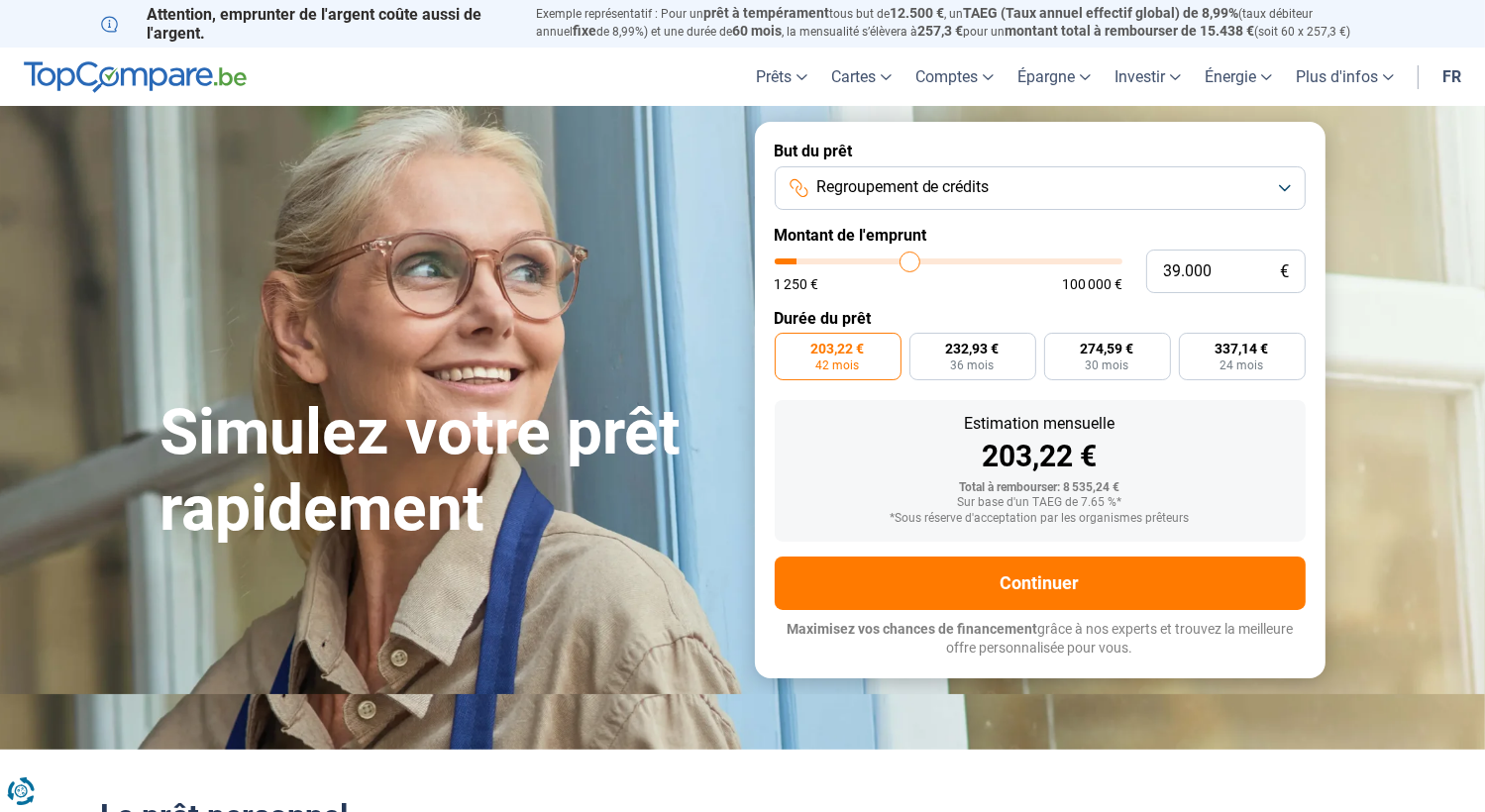 click at bounding box center [948, 261] 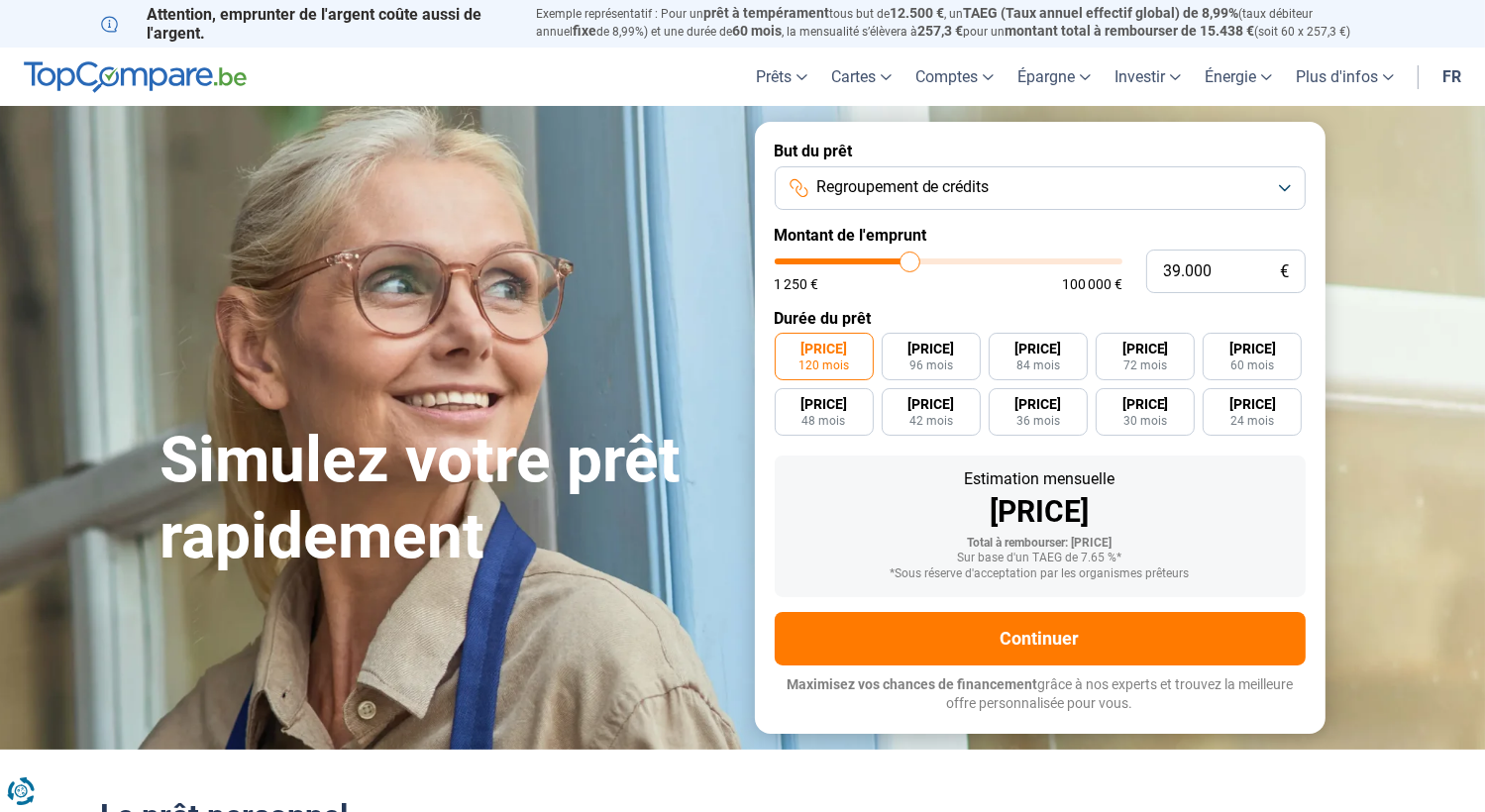 click at bounding box center (948, 261) 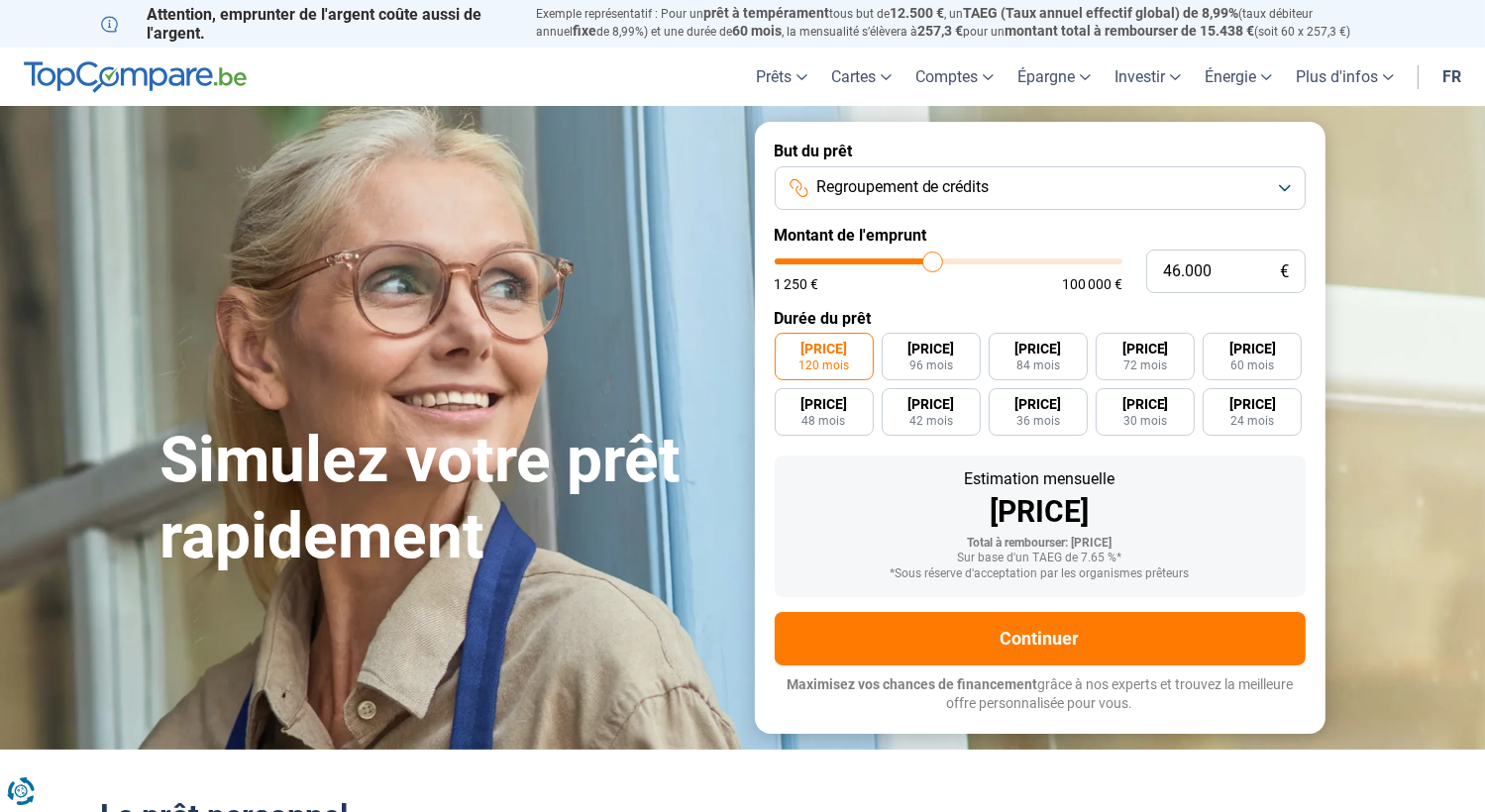 type on "46000" 